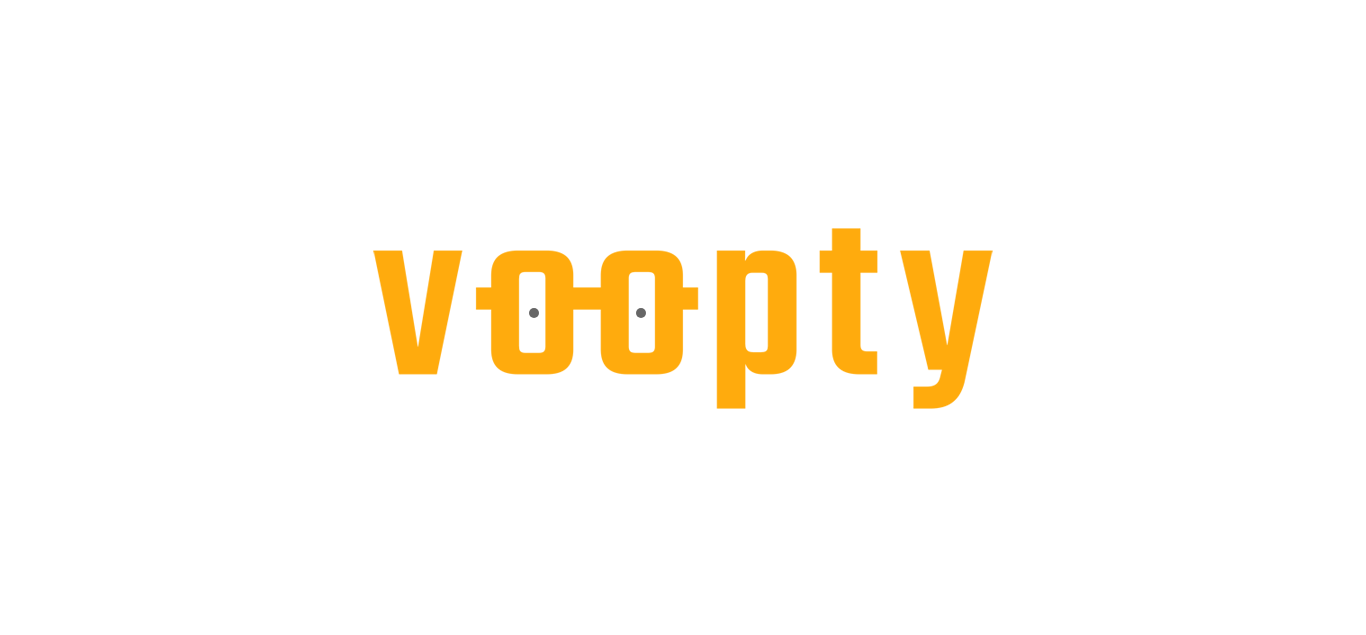 scroll, scrollTop: 0, scrollLeft: 0, axis: both 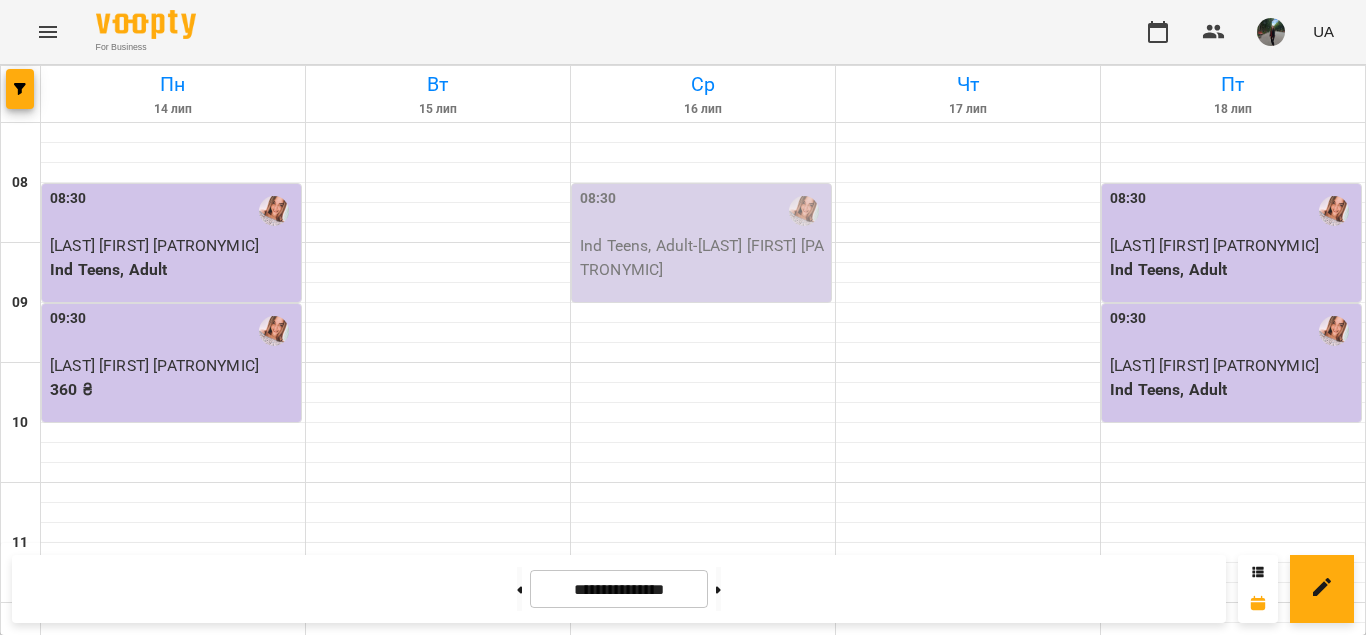 click 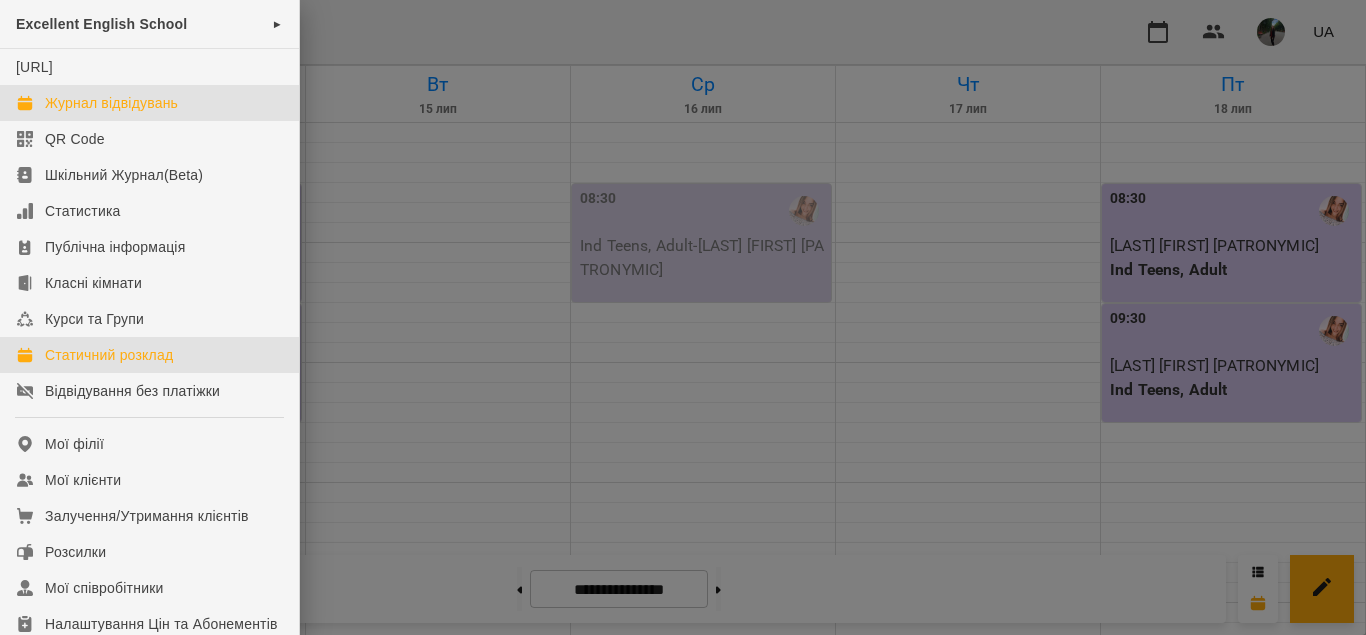 click on "Статичний розклад" at bounding box center [109, 355] 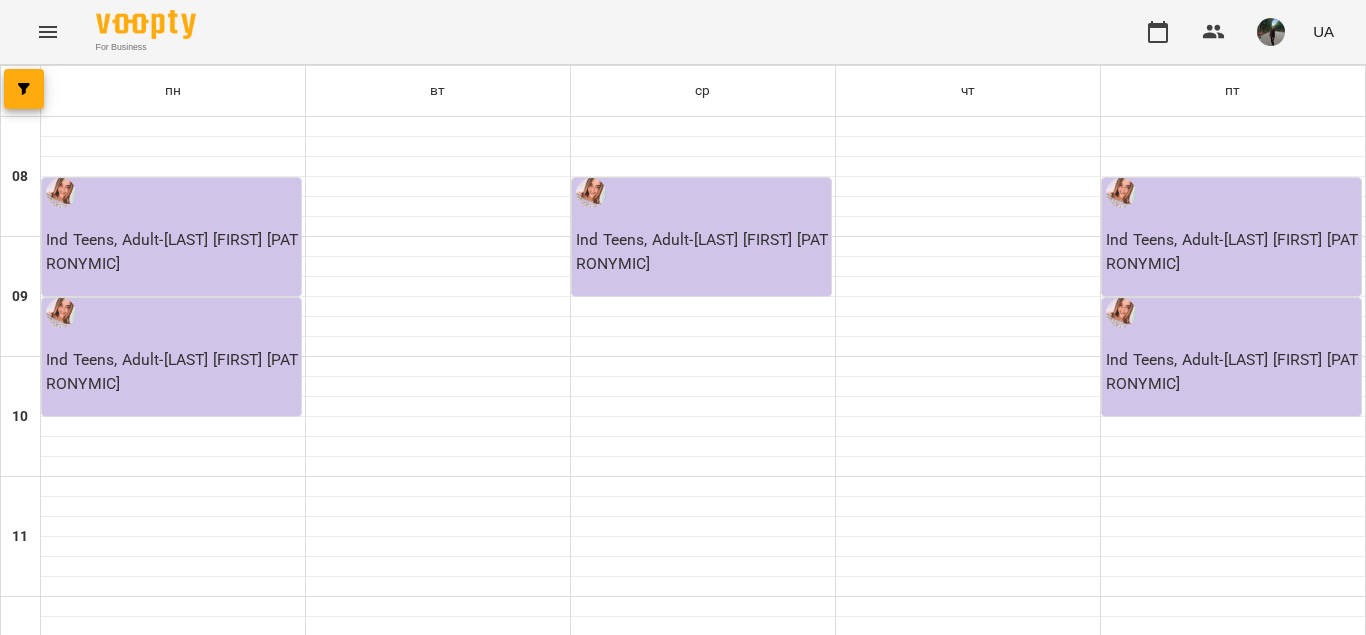 click on "Ind Teens, Adult - [LAST] [FIRST] [PATRONYMIC]" at bounding box center [173, 251] 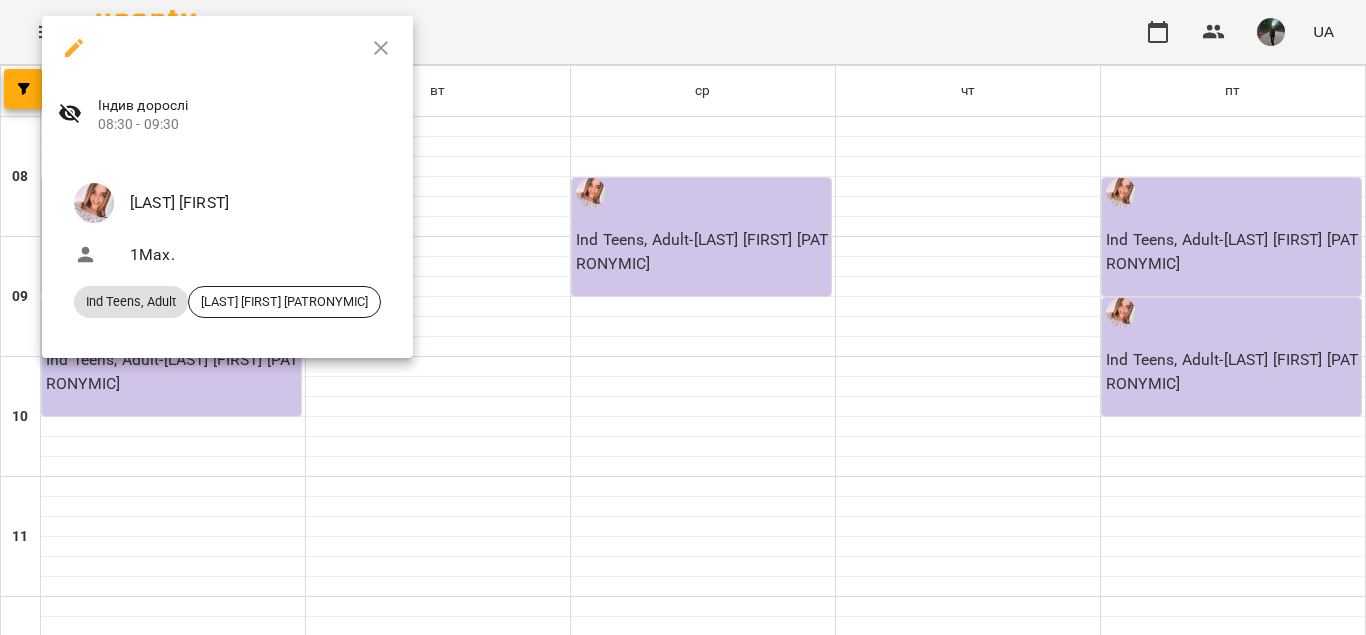 click 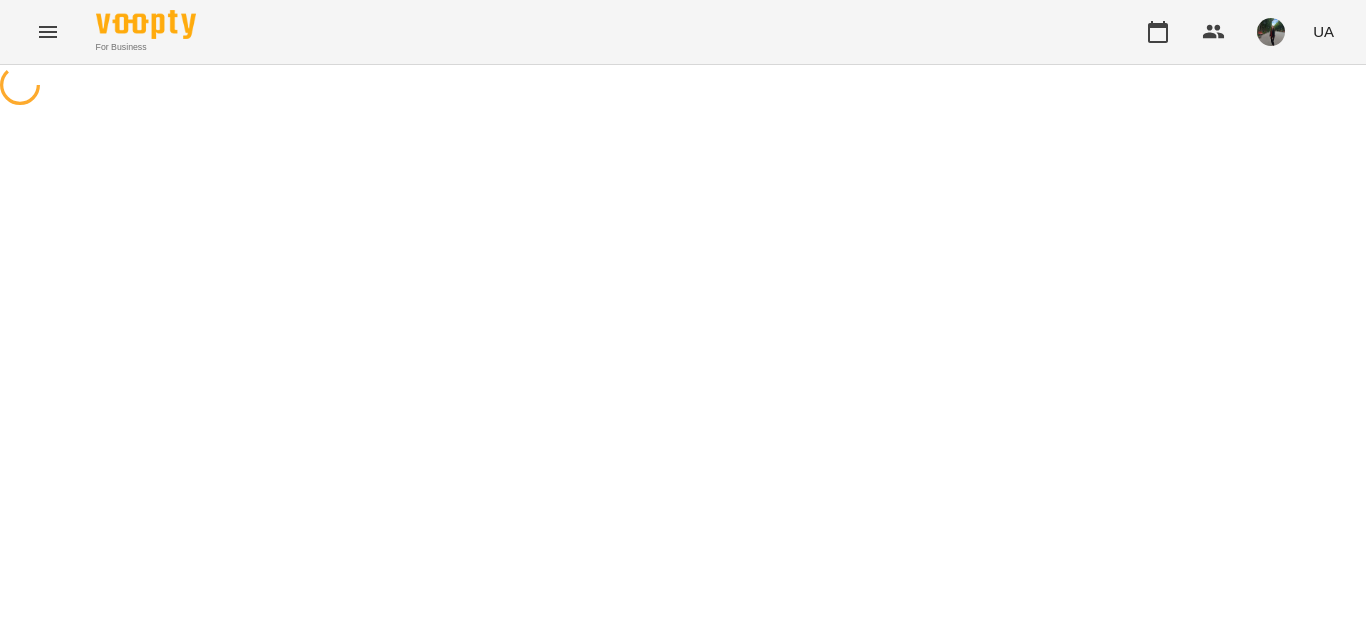 select on "*" 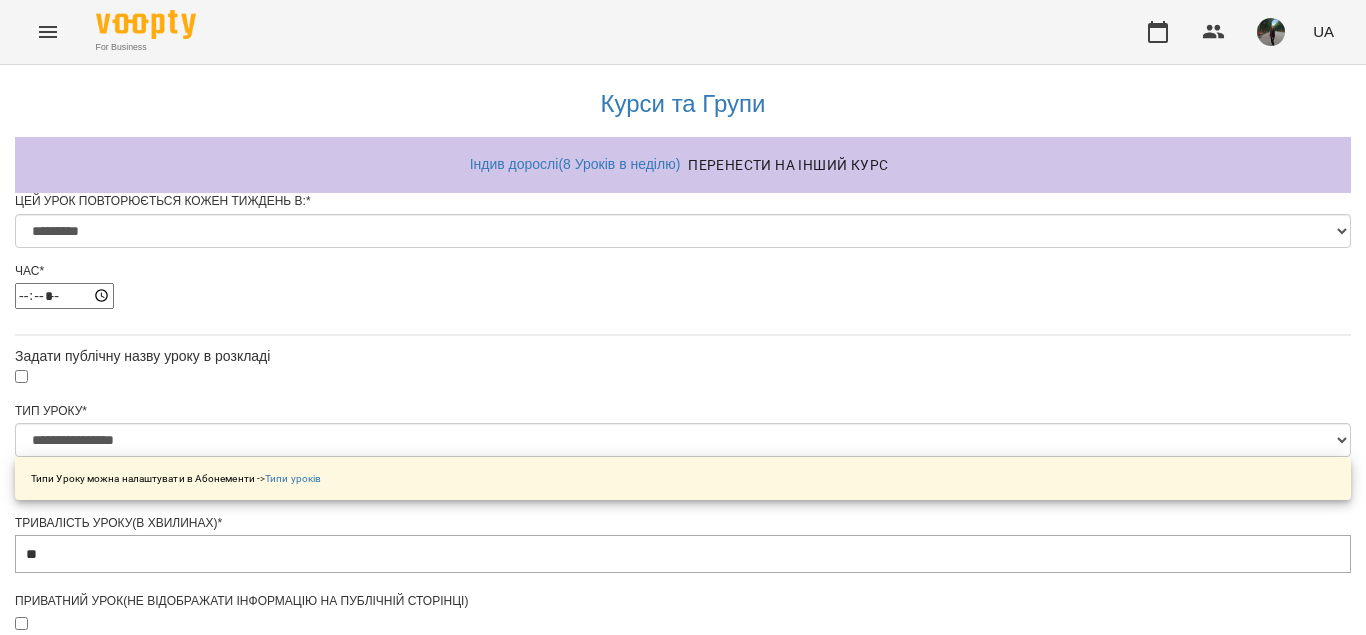scroll, scrollTop: 267, scrollLeft: 0, axis: vertical 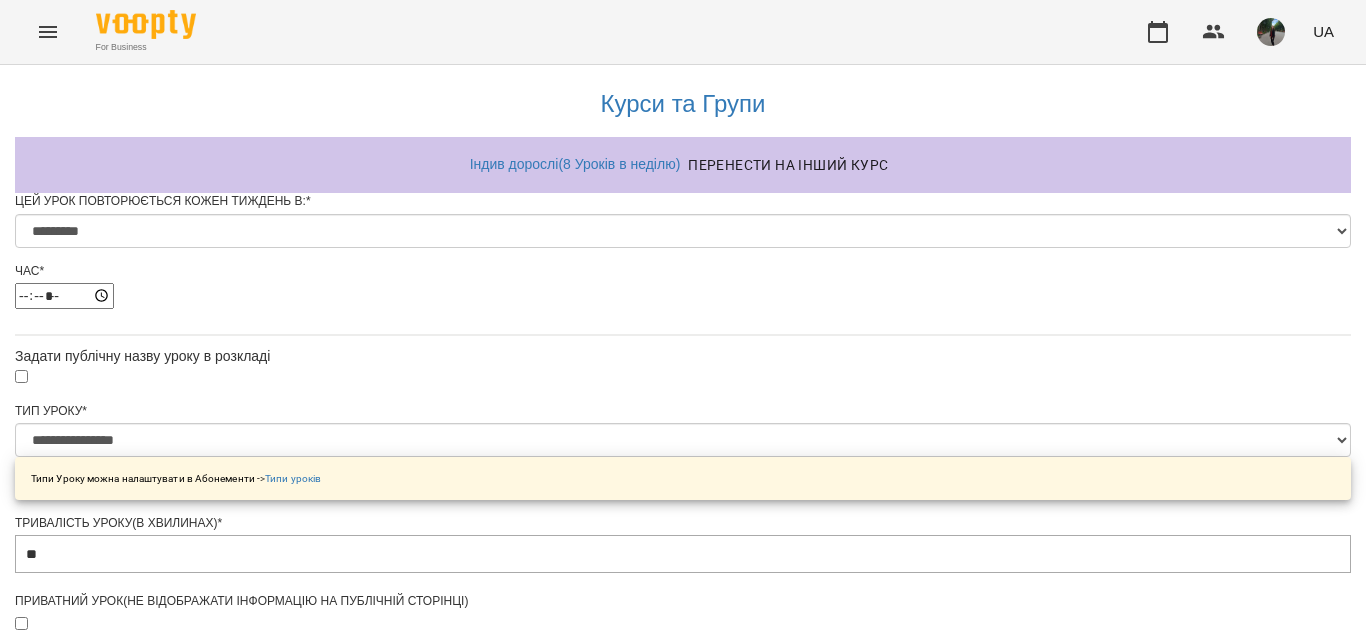 click on "**********" at bounding box center (683, 688) 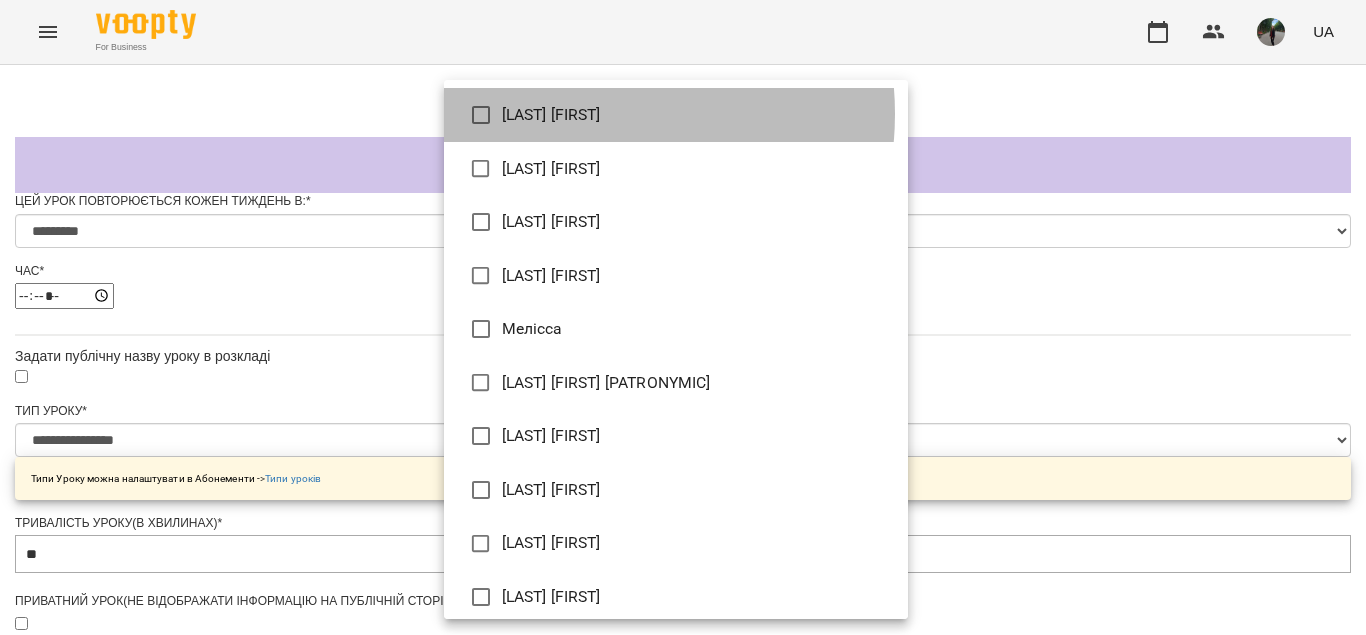 click on "[LAST] [FIRST]" at bounding box center [676, 115] 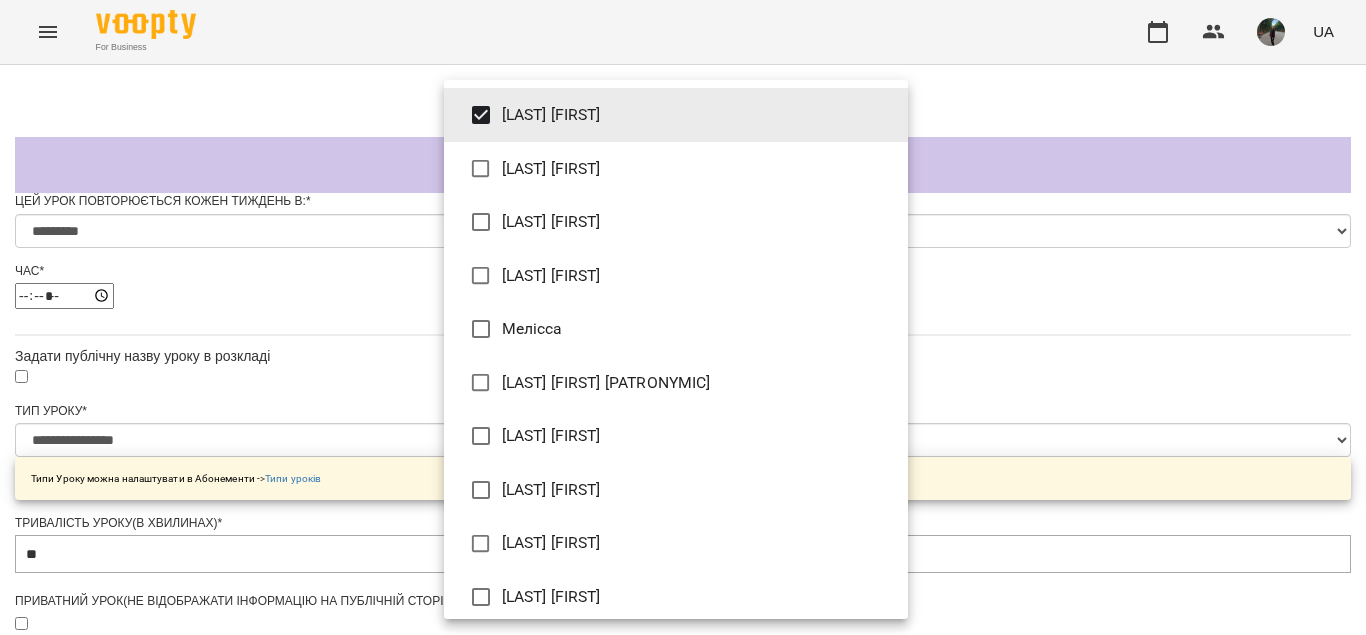click at bounding box center [683, 317] 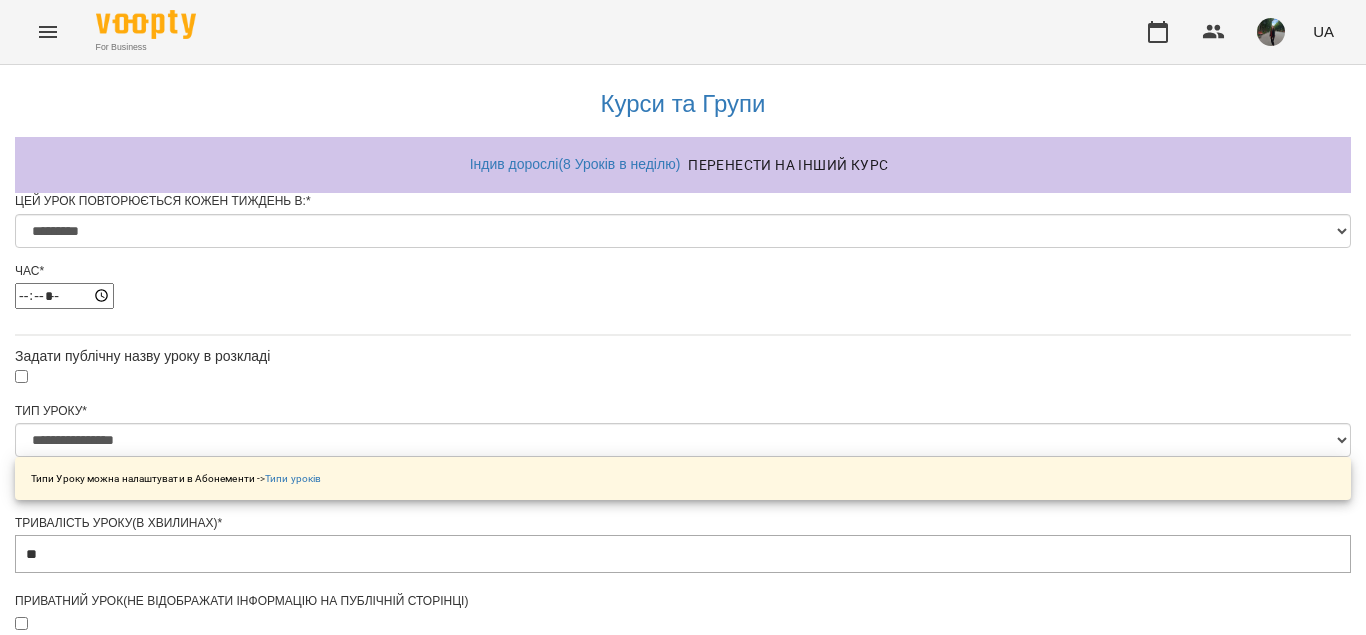 scroll, scrollTop: 926, scrollLeft: 0, axis: vertical 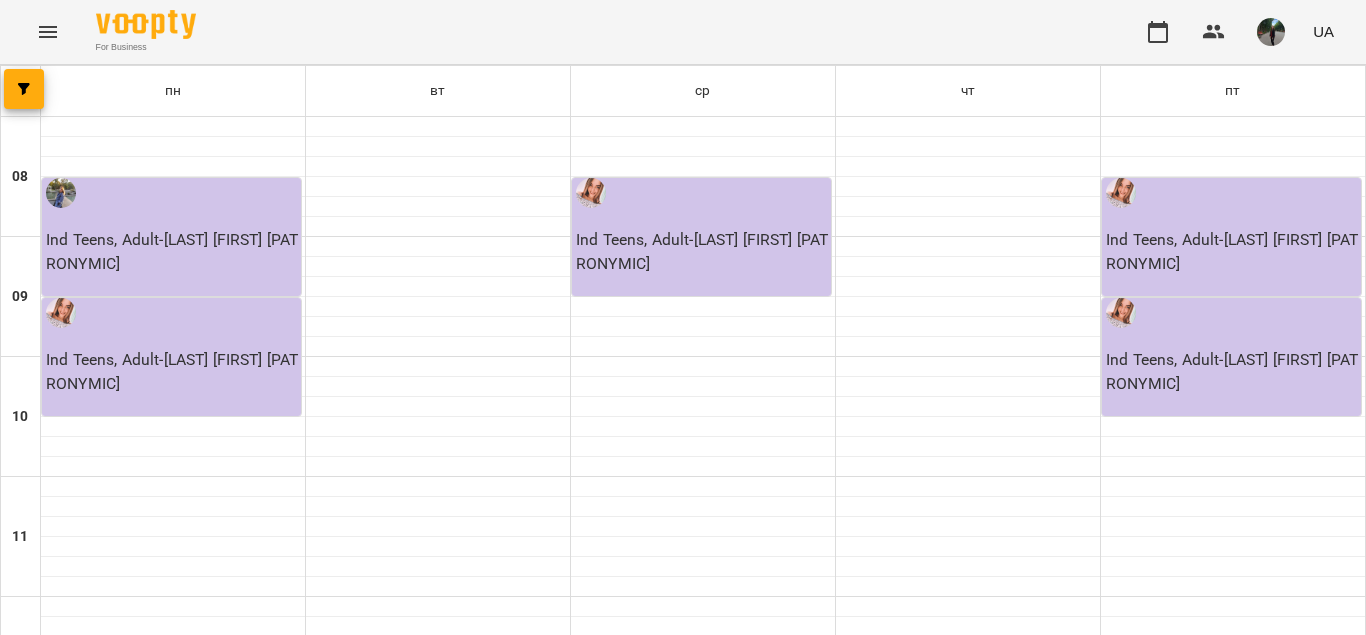 click on "Ind Teens, Adult - [LAST] [FIRST] [PATRONYMIC]" at bounding box center (173, 371) 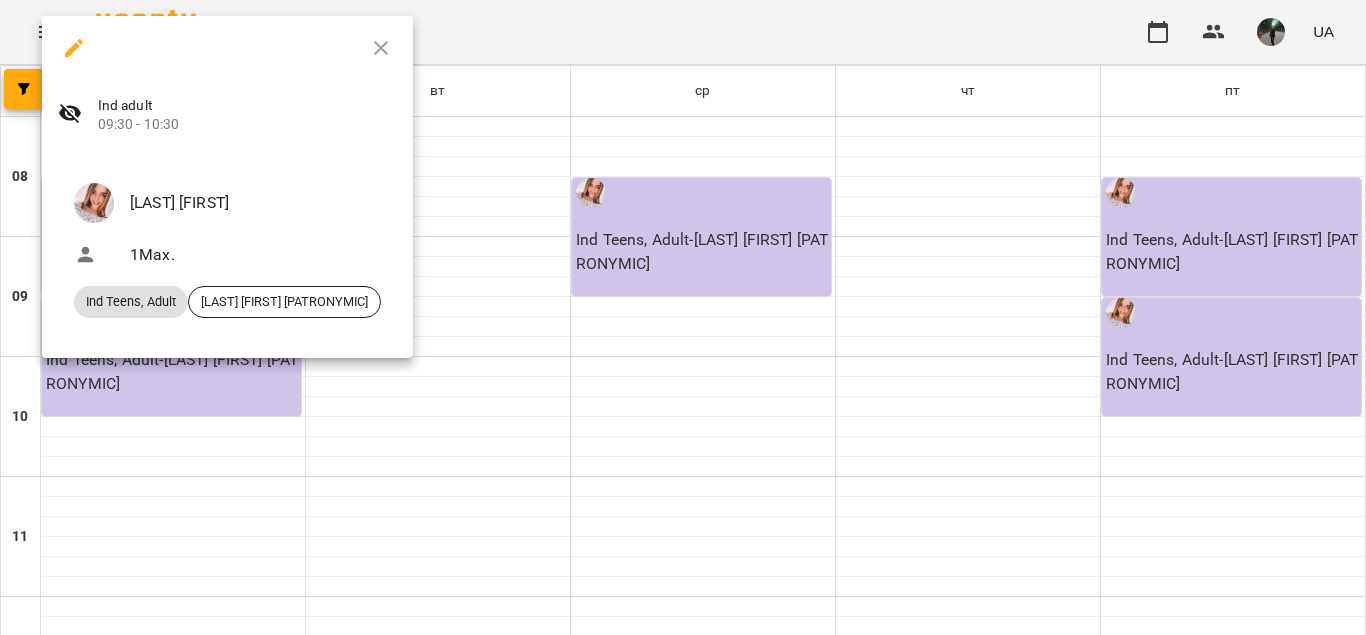 click 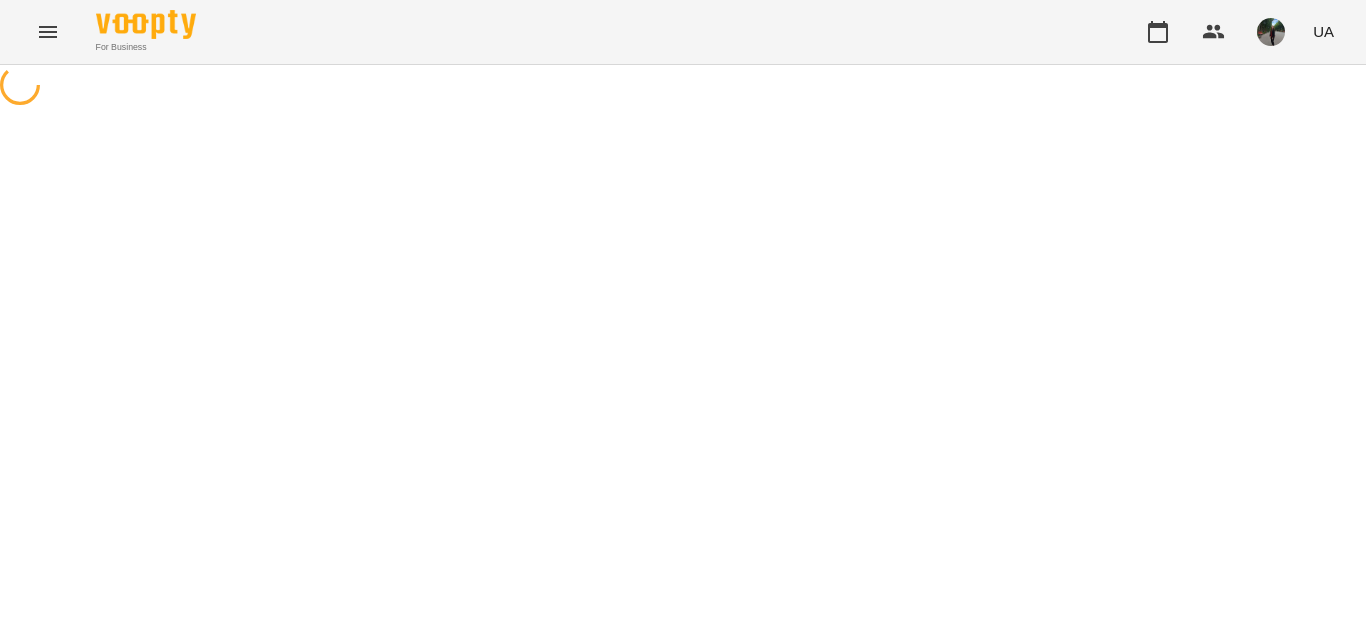 select on "*" 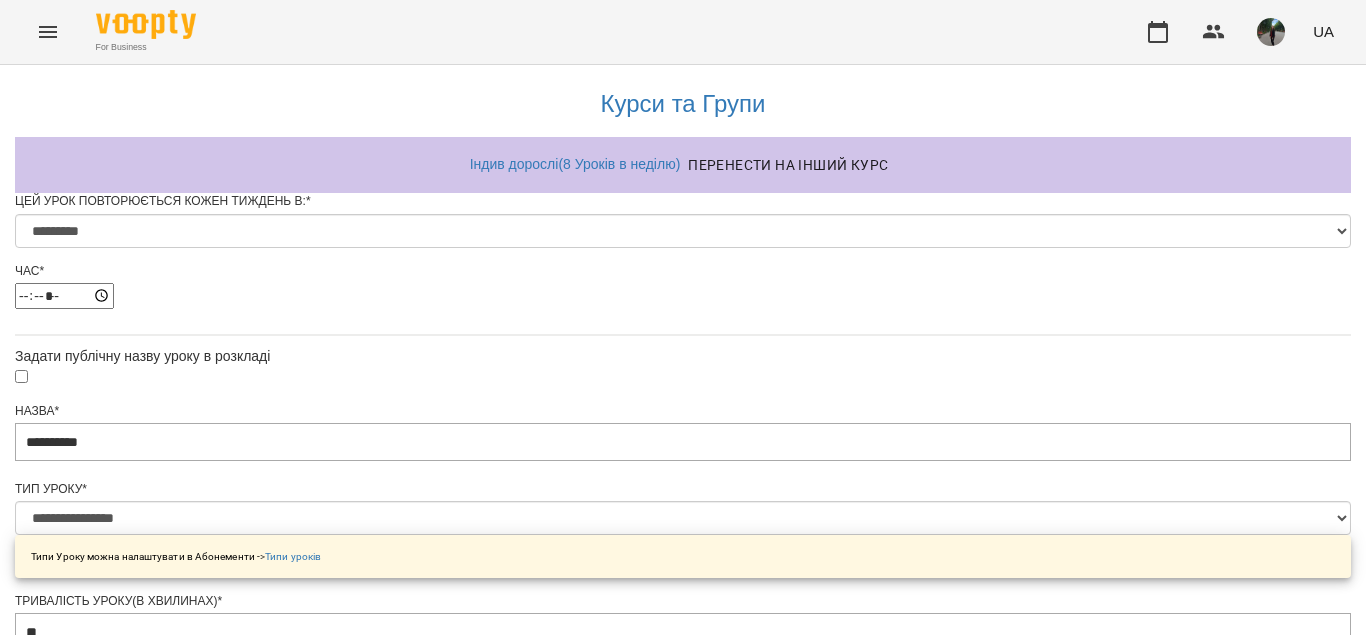 scroll, scrollTop: 400, scrollLeft: 0, axis: vertical 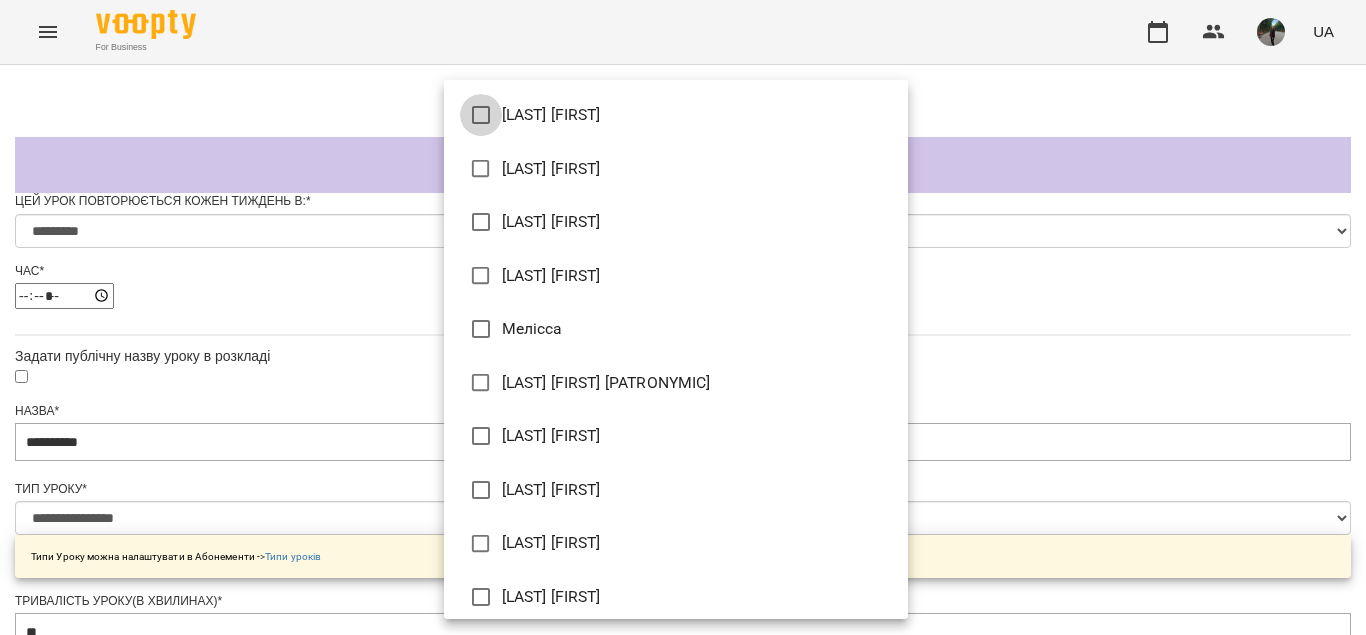 type on "**********" 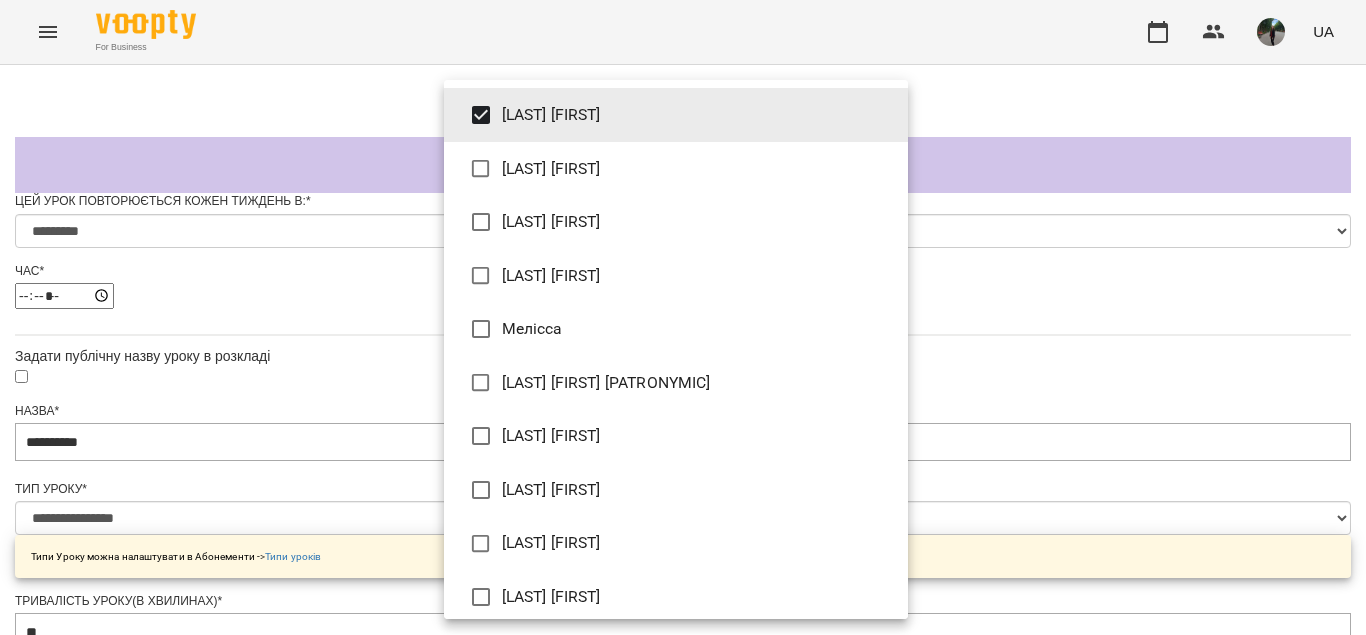 click at bounding box center (683, 317) 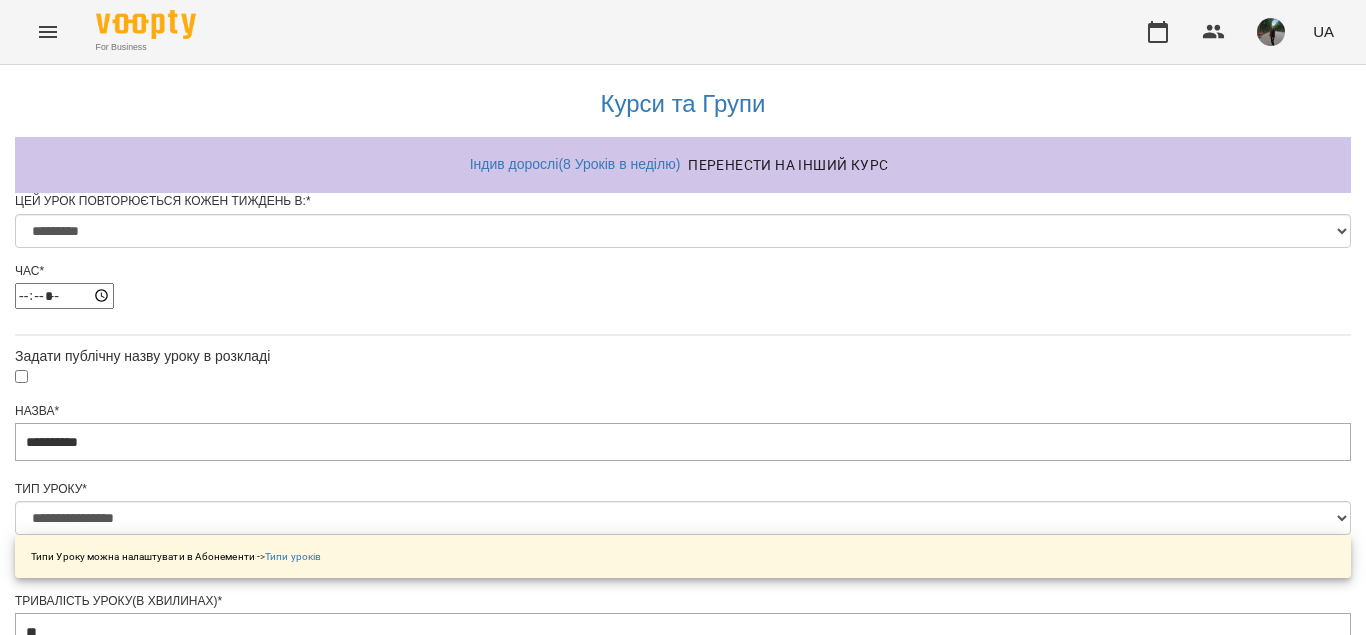 scroll, scrollTop: 1006, scrollLeft: 0, axis: vertical 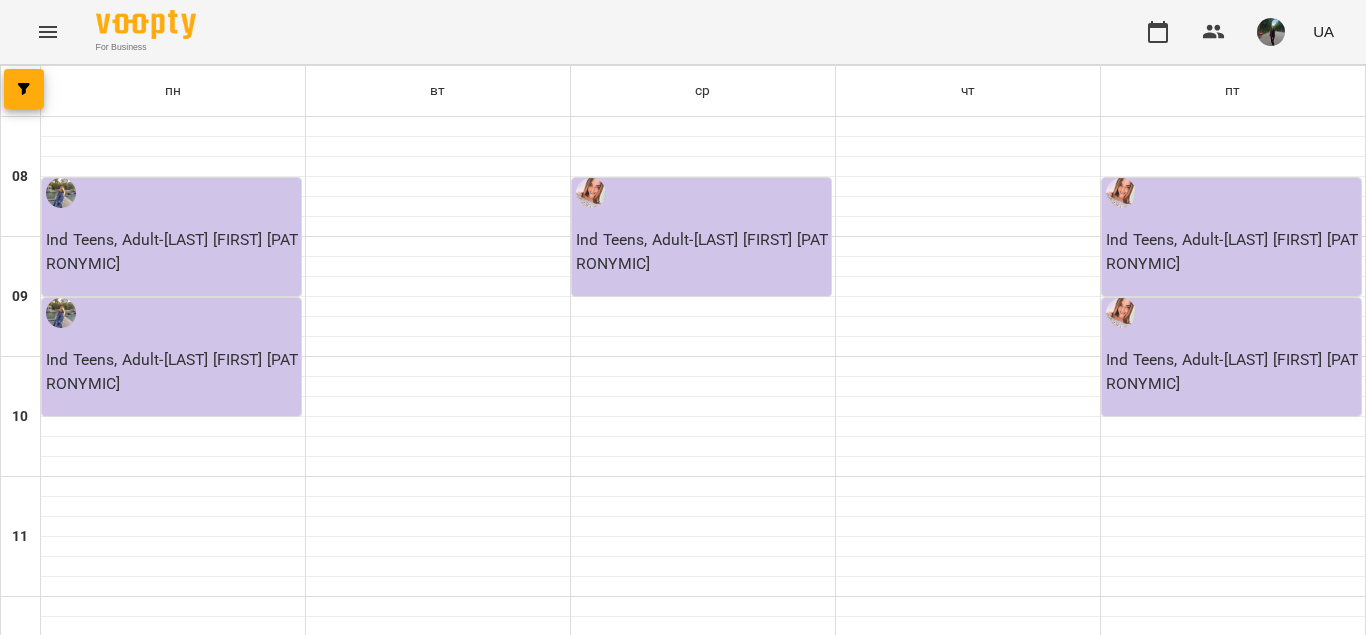 click on "Ind Teens, Adult - [LAST] [FIRST] [PATRONYMIC]" at bounding box center (1233, 251) 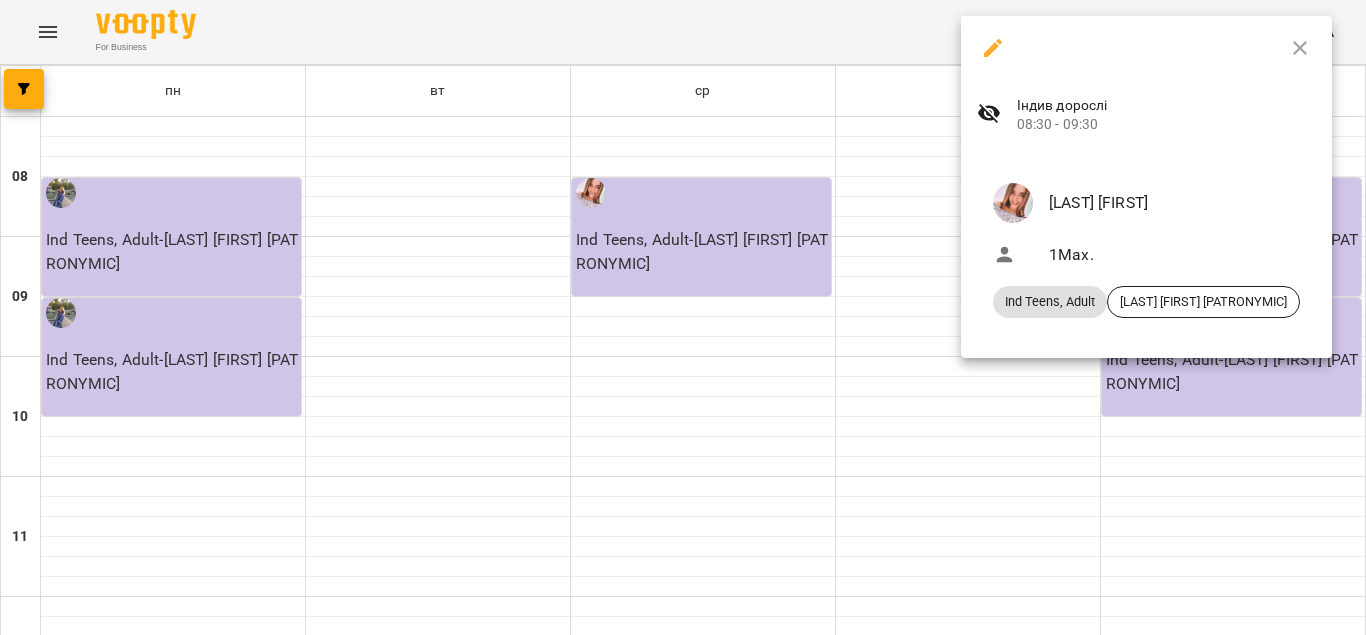 click at bounding box center [993, 48] 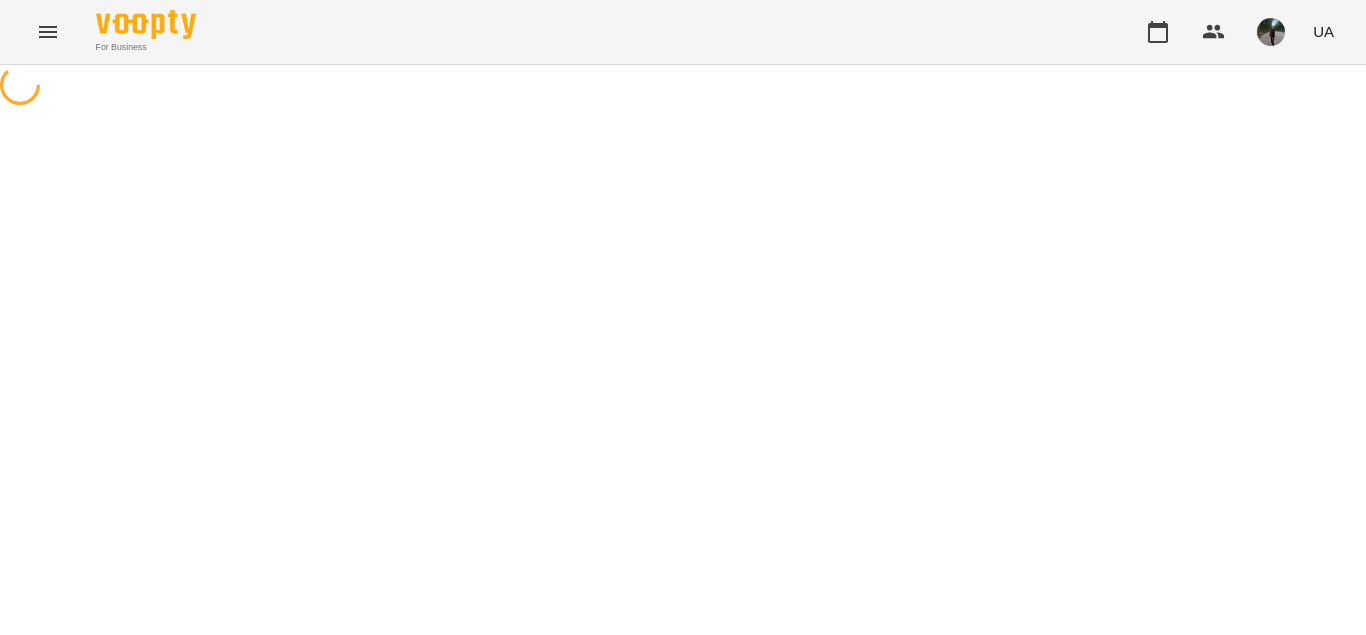 select on "*" 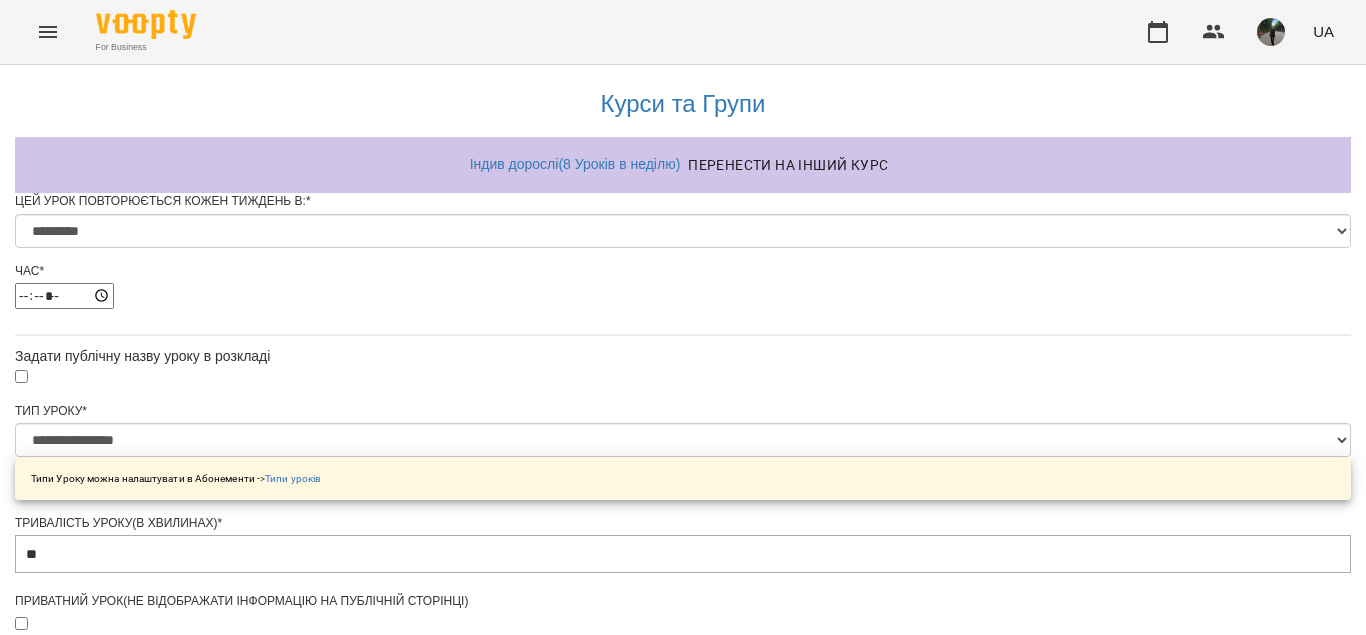 scroll, scrollTop: 533, scrollLeft: 0, axis: vertical 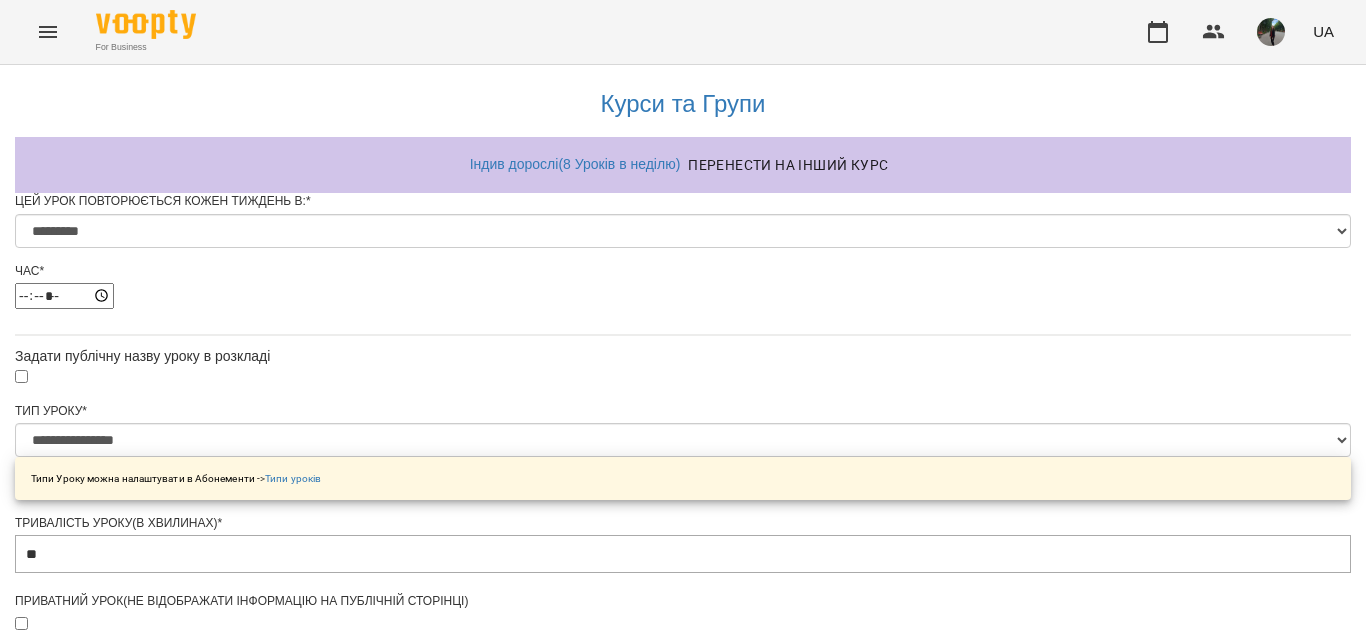 click on "**********" at bounding box center [683, 688] 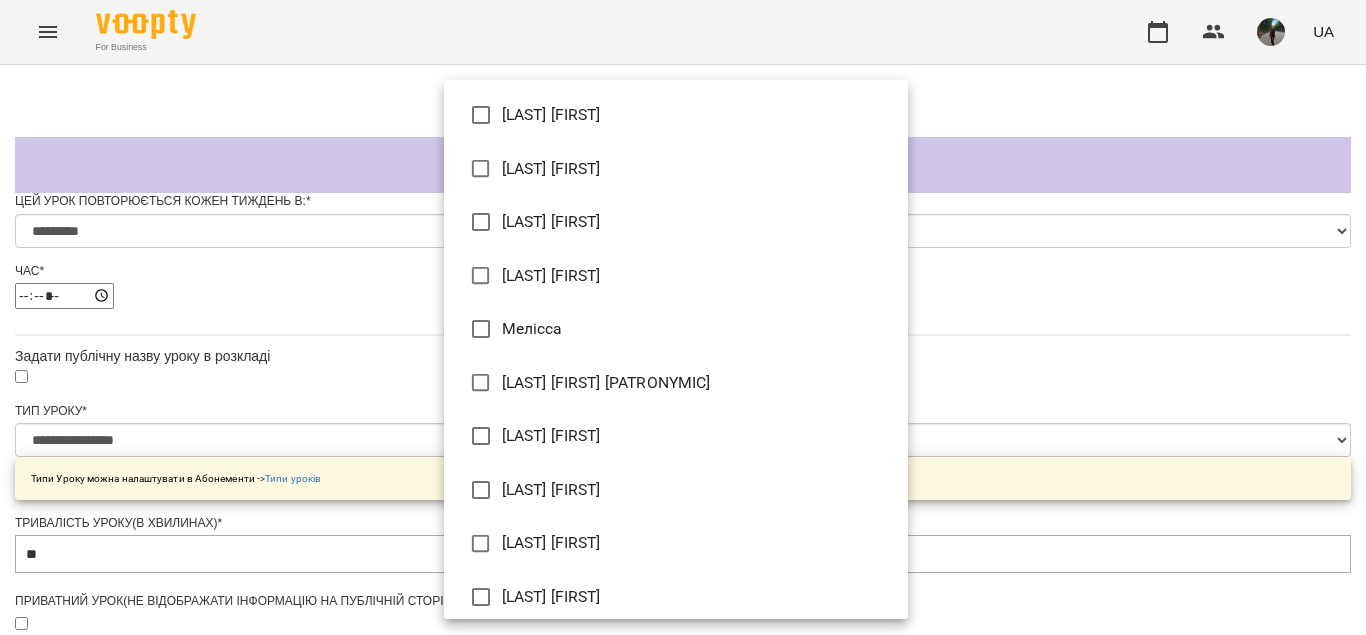 click on "[LAST] [FIRST]" at bounding box center [676, 115] 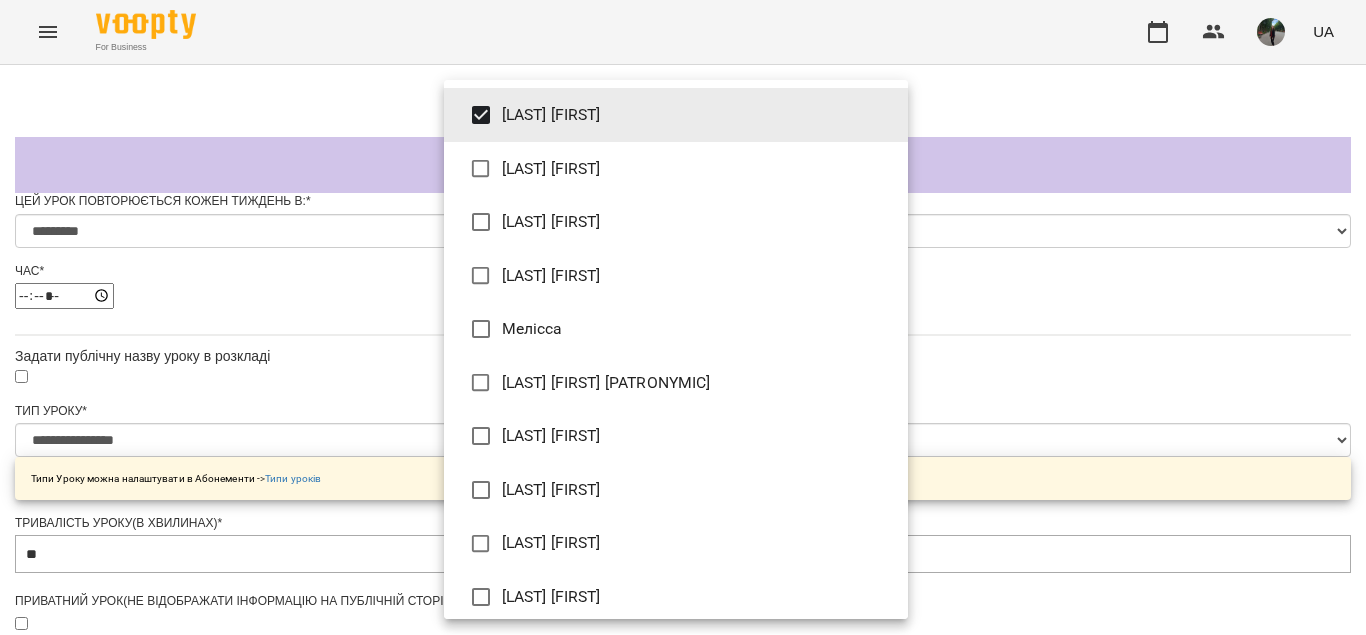 click at bounding box center [683, 317] 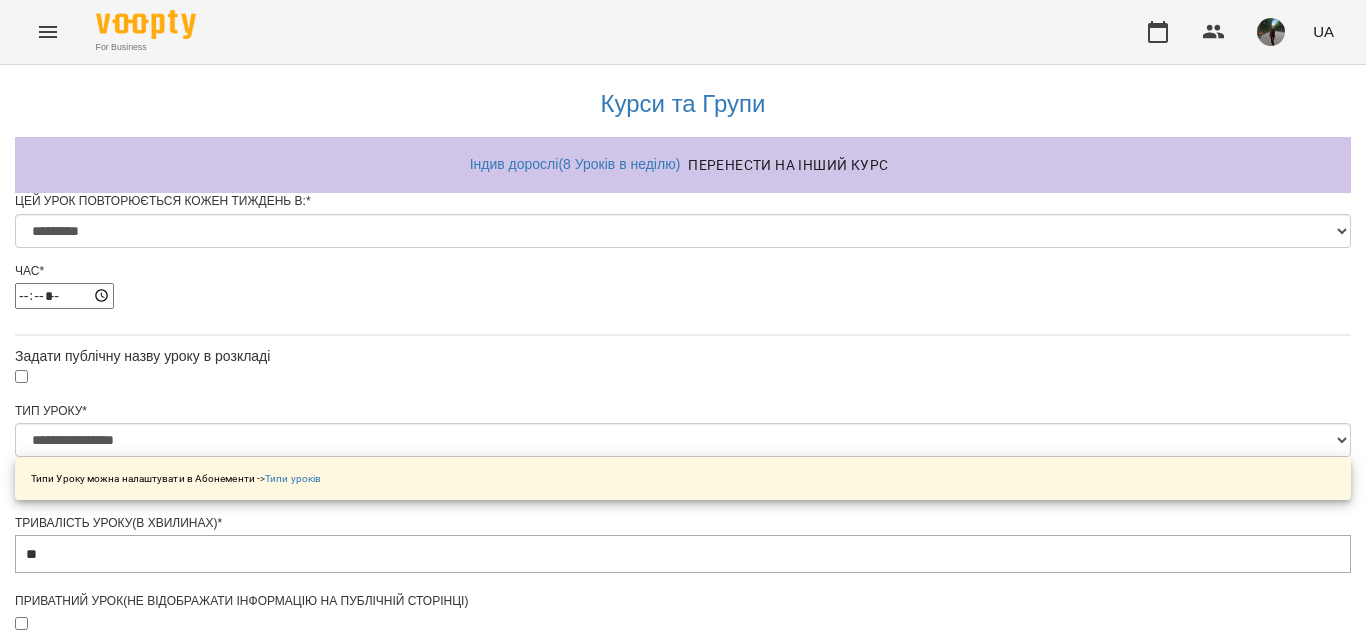 scroll, scrollTop: 926, scrollLeft: 0, axis: vertical 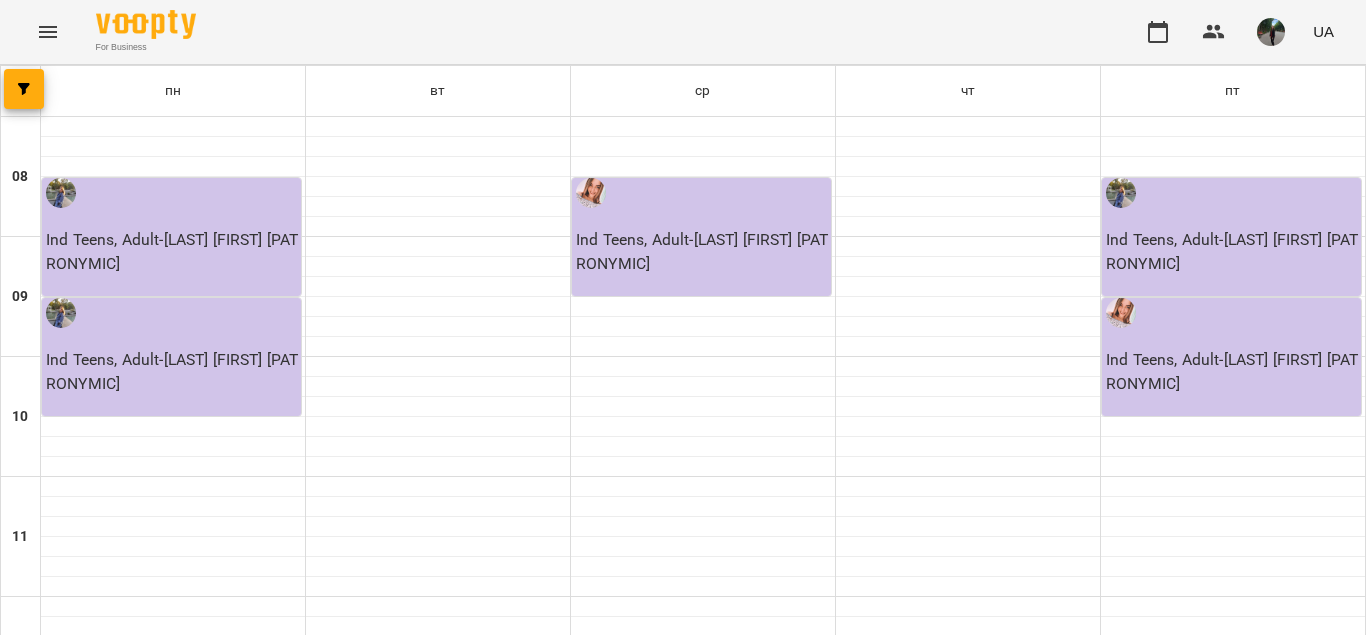 click on "Ind Teens, Adult - [LAST] [FIRST] [PATRONYMIC]" at bounding box center [1233, 371] 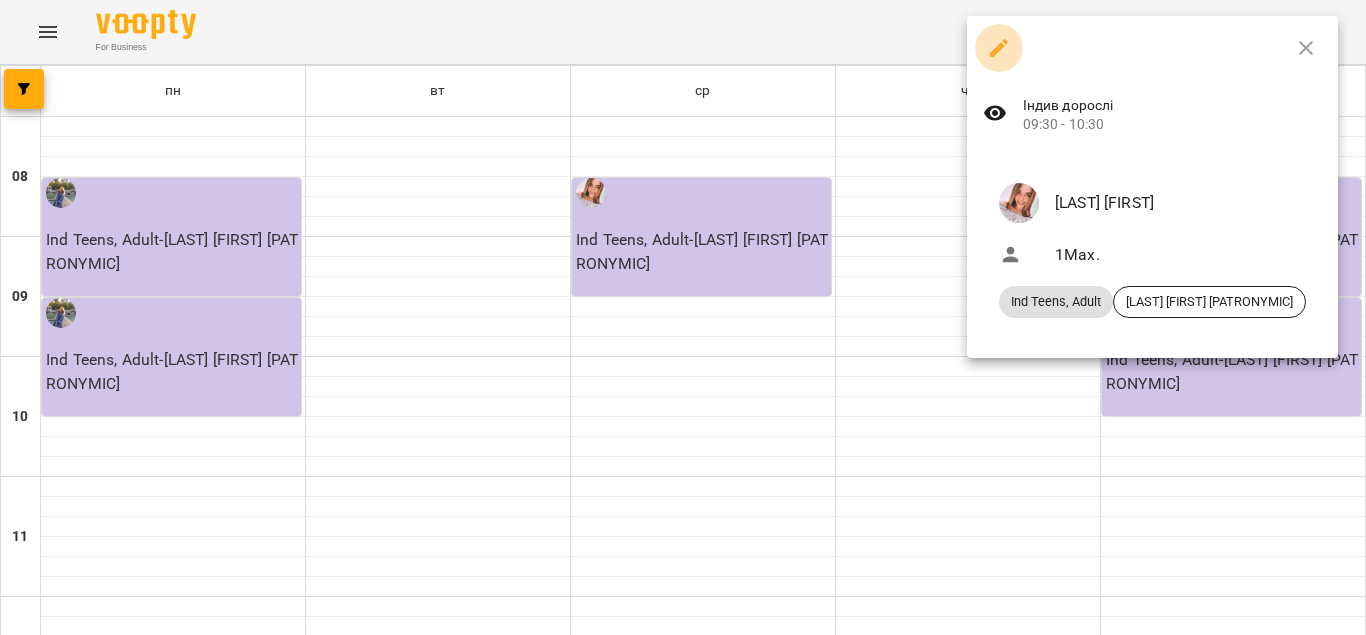 click 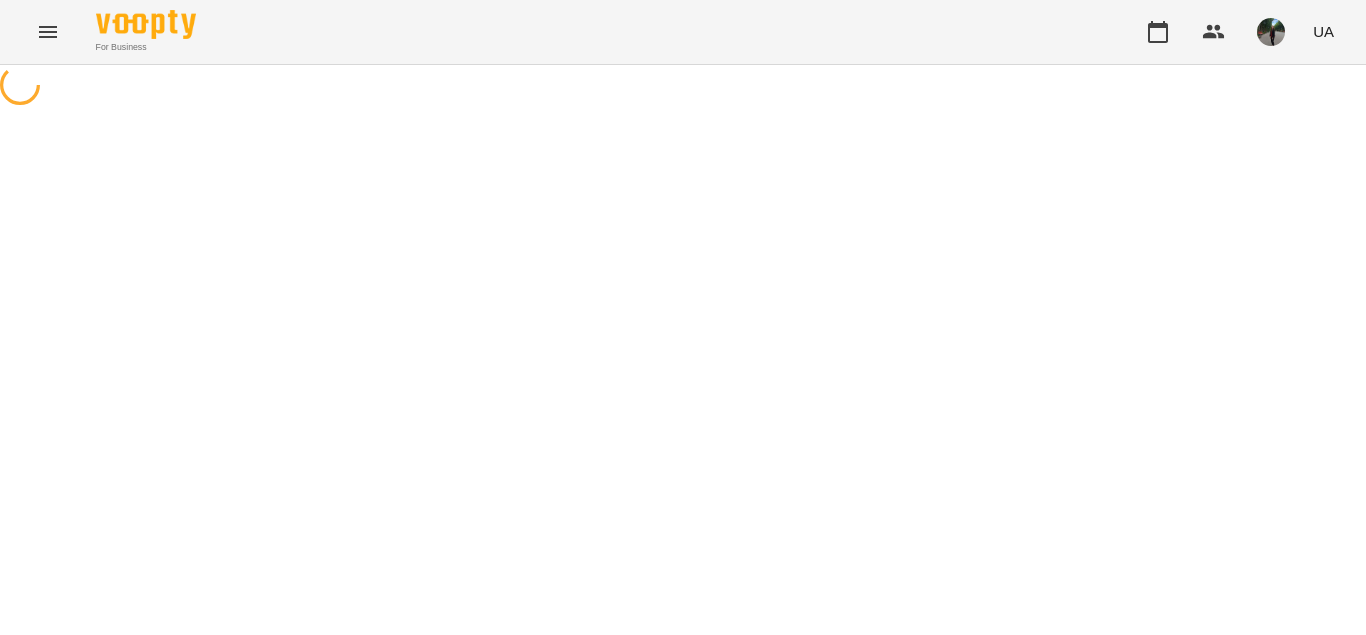 select on "*" 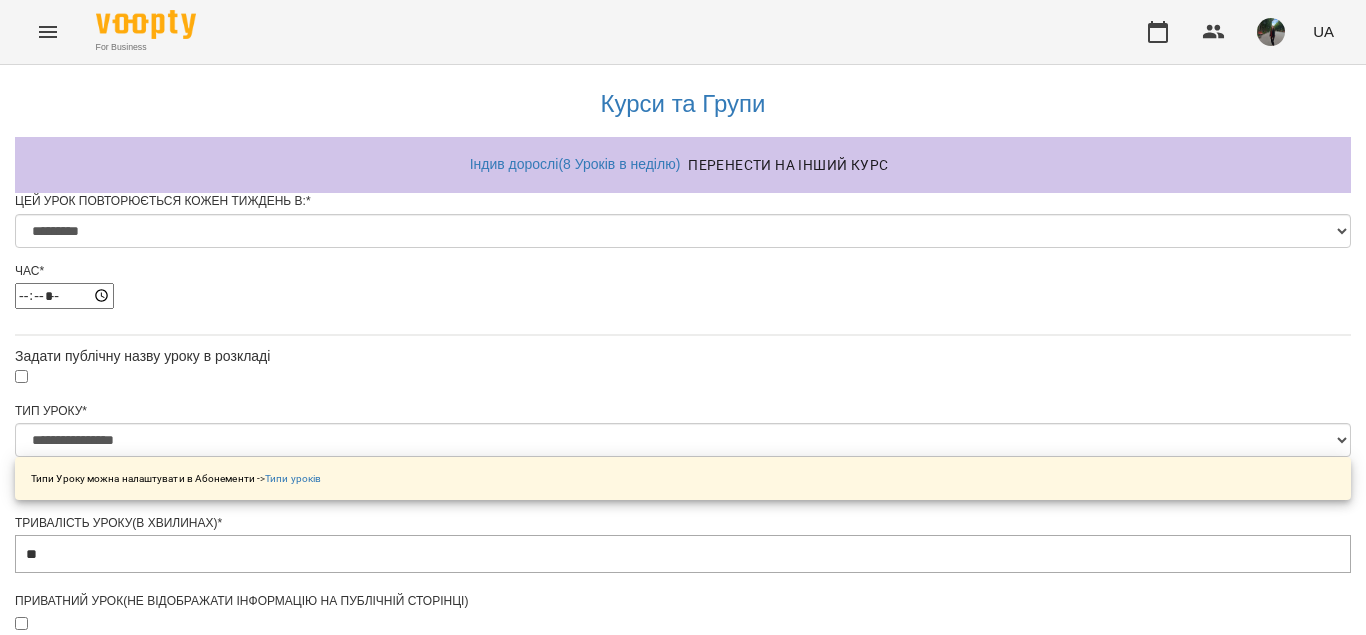 scroll, scrollTop: 400, scrollLeft: 0, axis: vertical 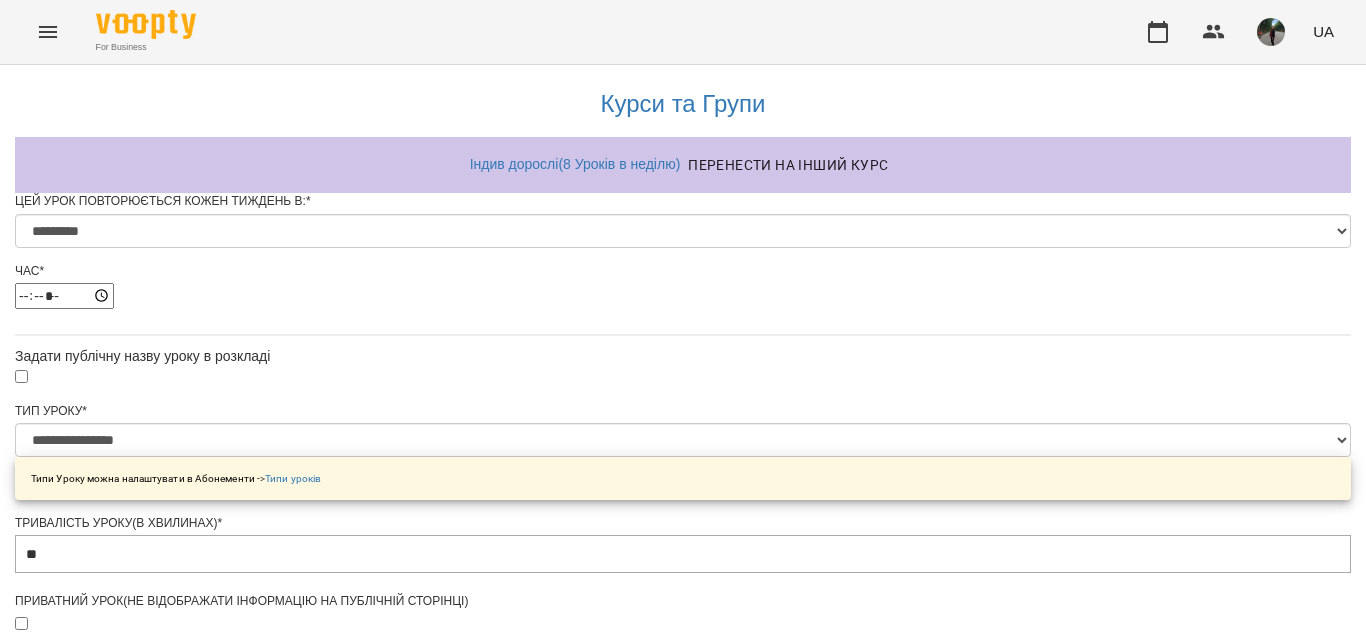click on "**********" at bounding box center (683, 688) 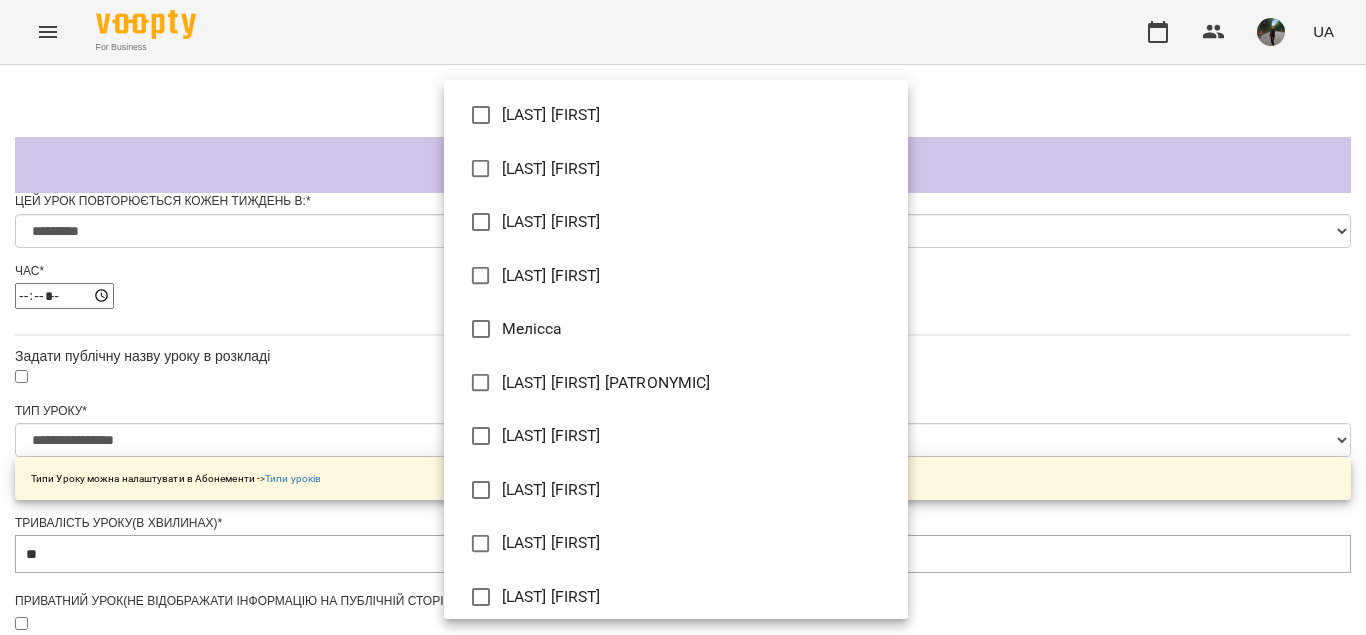 click on "[LAST] [FIRST]" at bounding box center [676, 115] 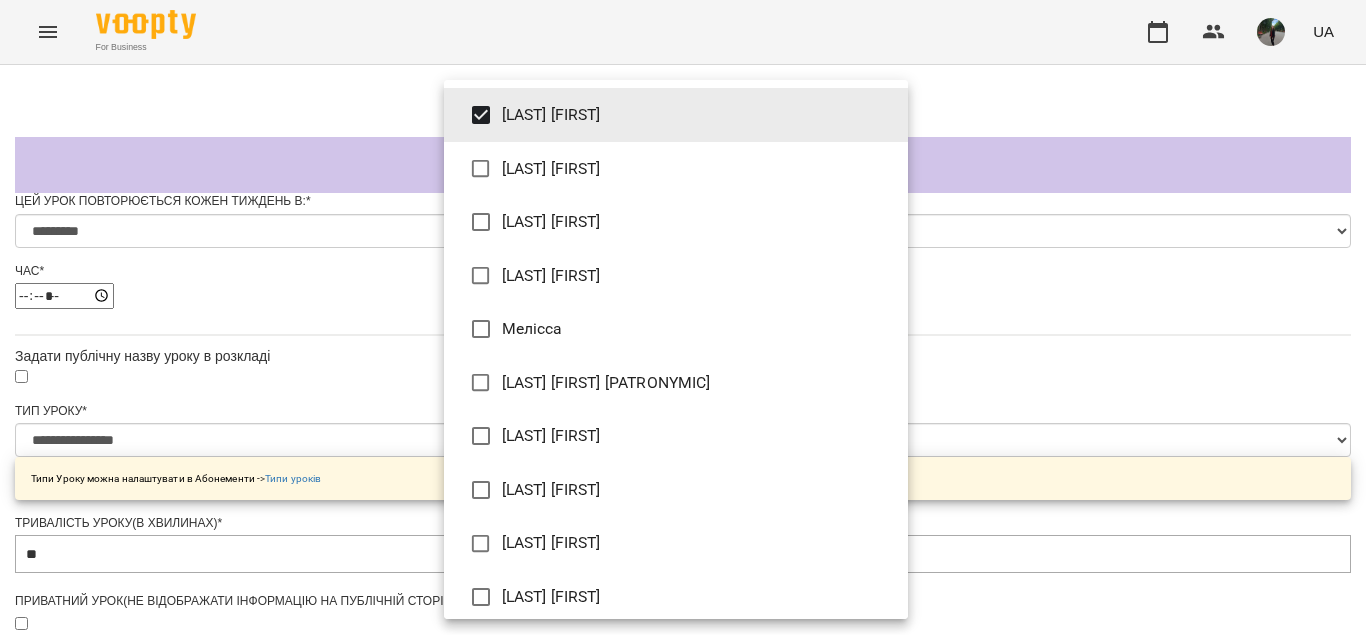 click at bounding box center [683, 317] 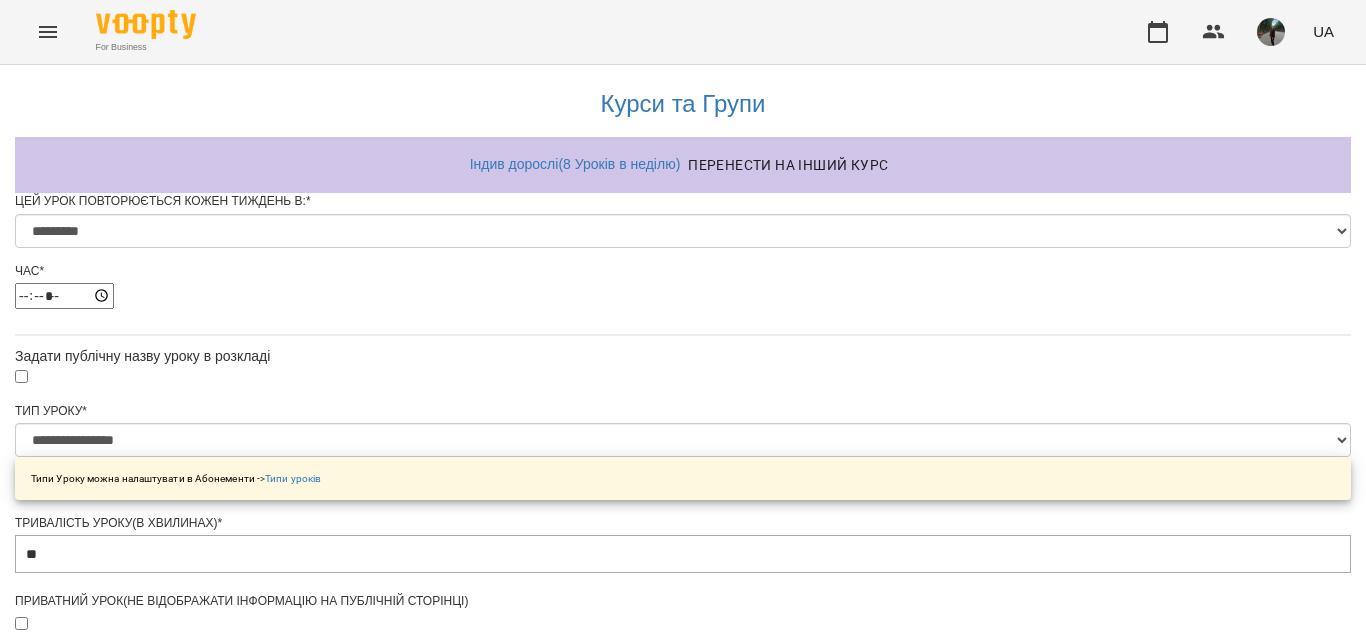 scroll, scrollTop: 926, scrollLeft: 0, axis: vertical 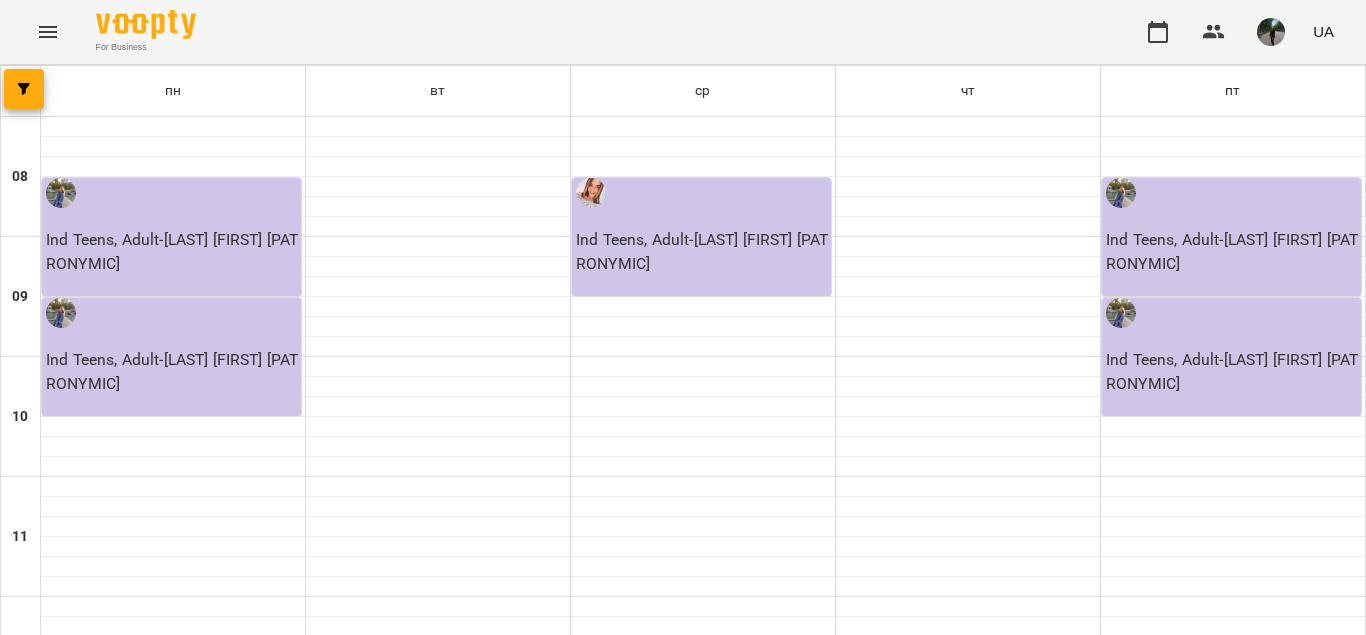 click on "Adult - 1 3 034" at bounding box center (173, 792) 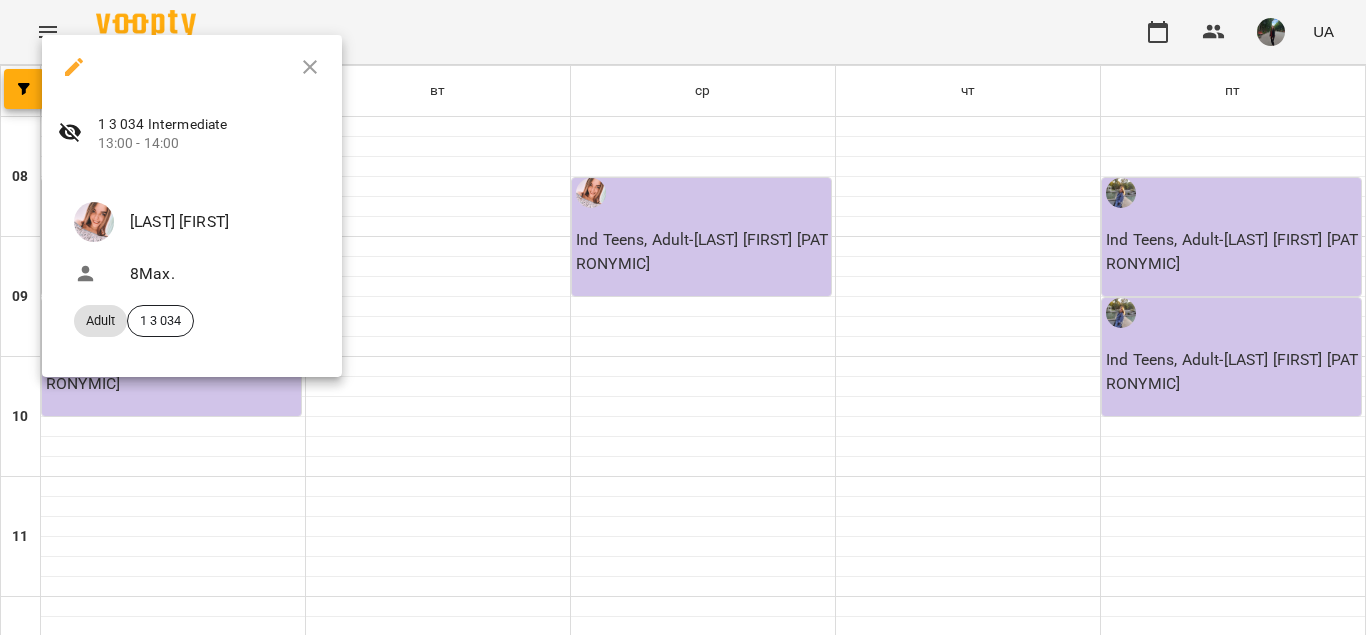 click 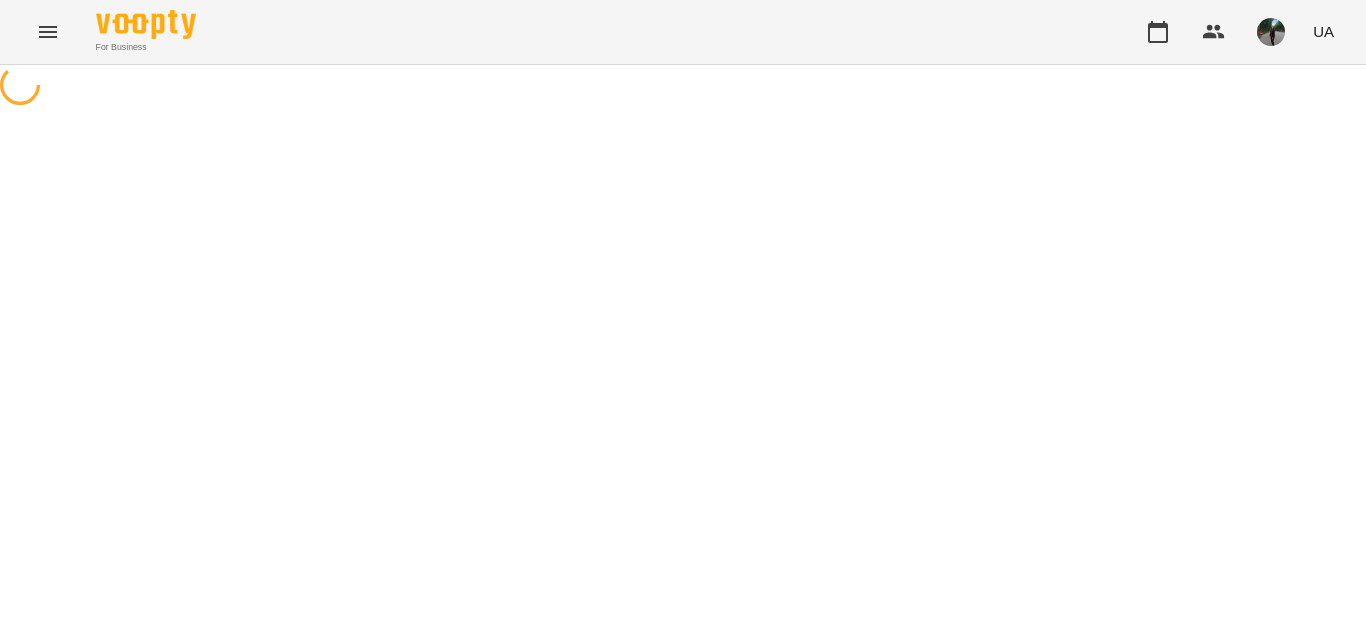 select on "*" 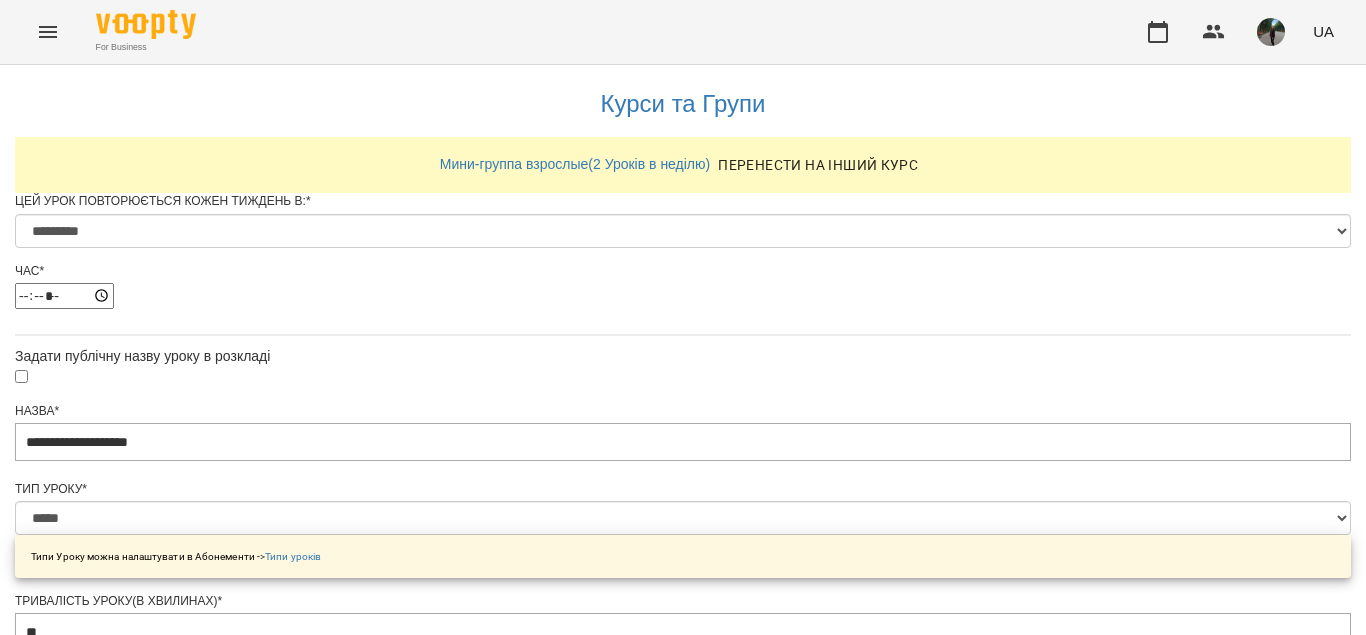 scroll, scrollTop: 400, scrollLeft: 0, axis: vertical 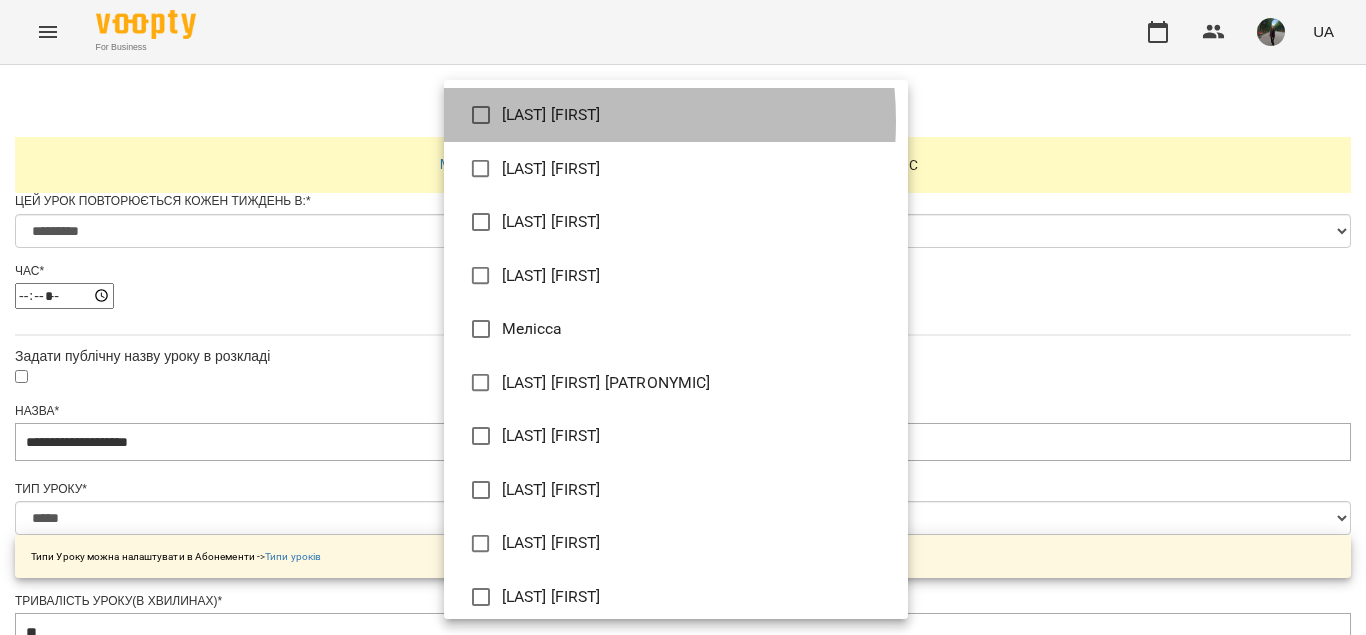 click on "[LAST] [FIRST]" at bounding box center [676, 115] 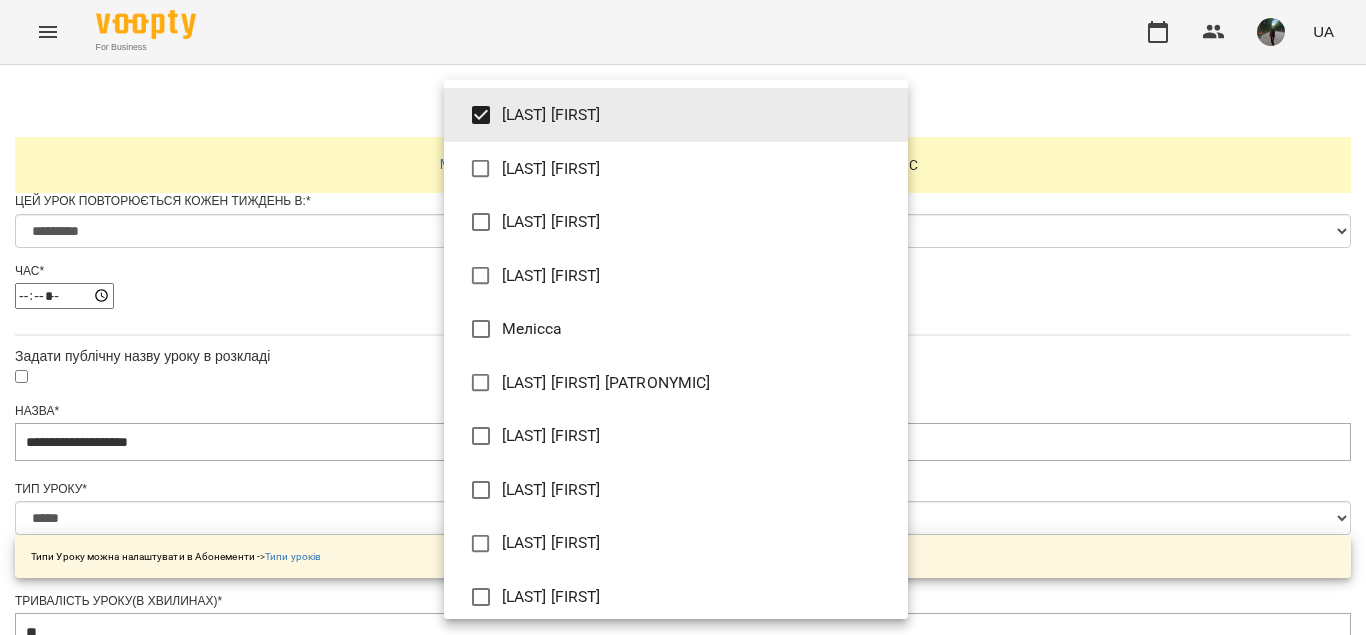 click at bounding box center (683, 317) 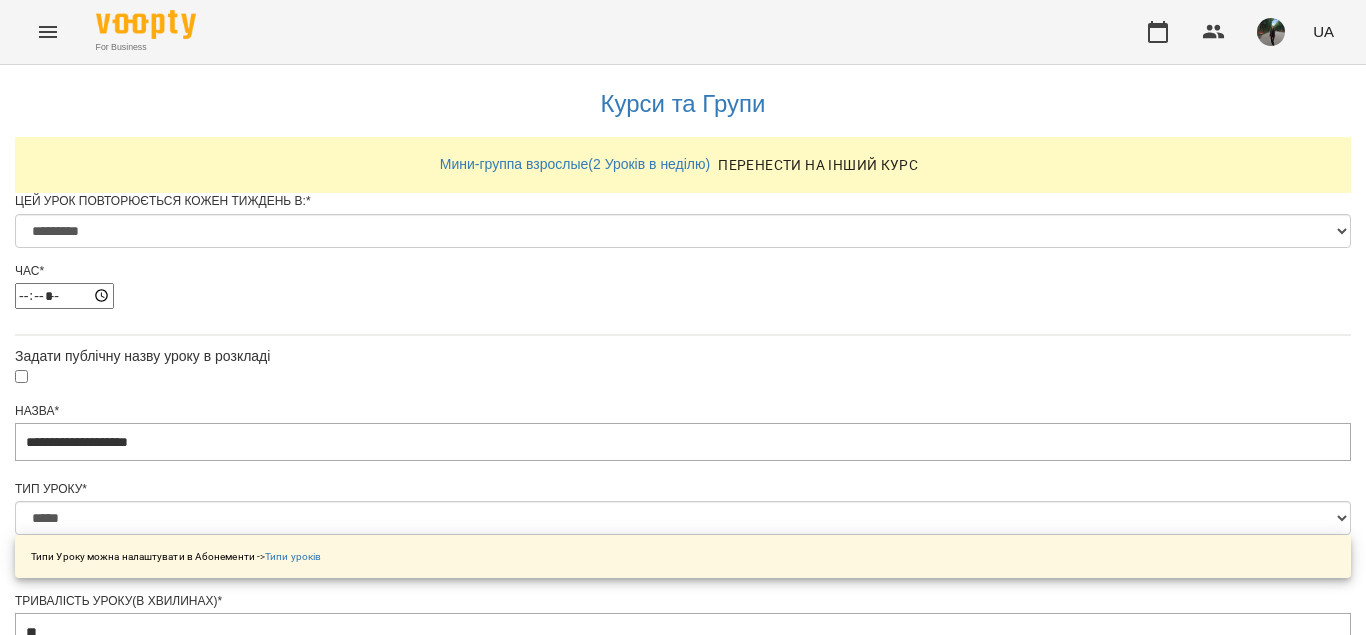 scroll, scrollTop: 1043, scrollLeft: 0, axis: vertical 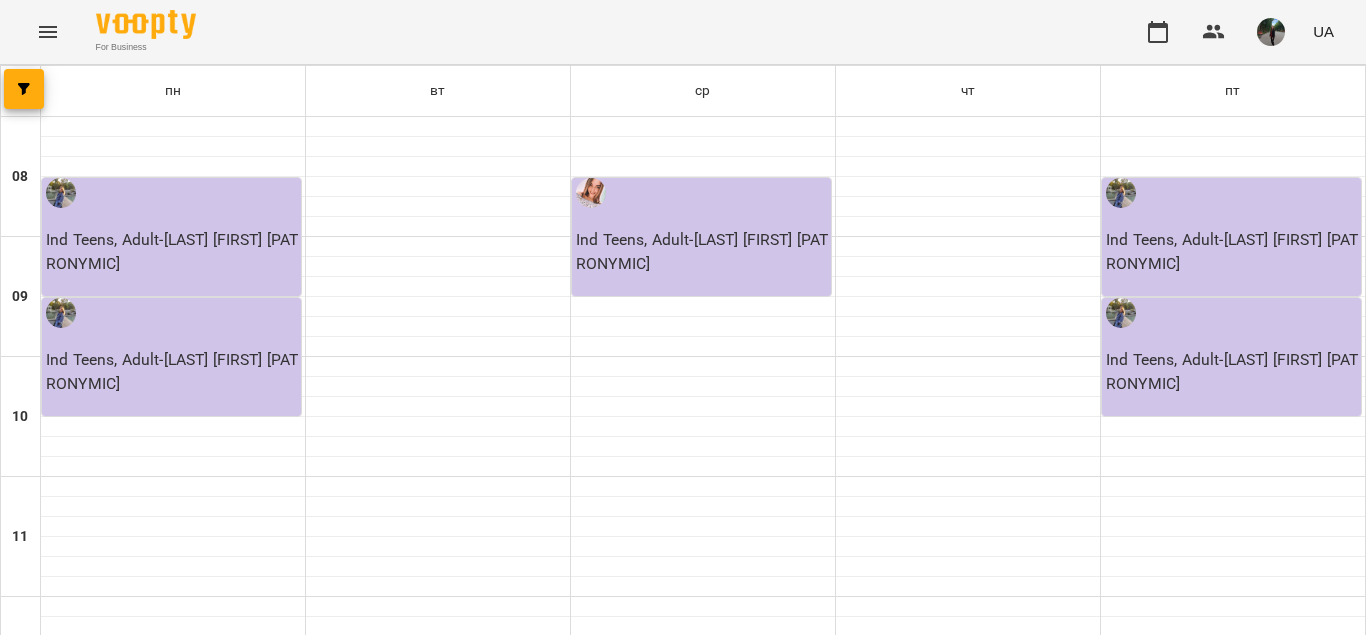 click on "Adult - 1 3 034" at bounding box center [703, 792] 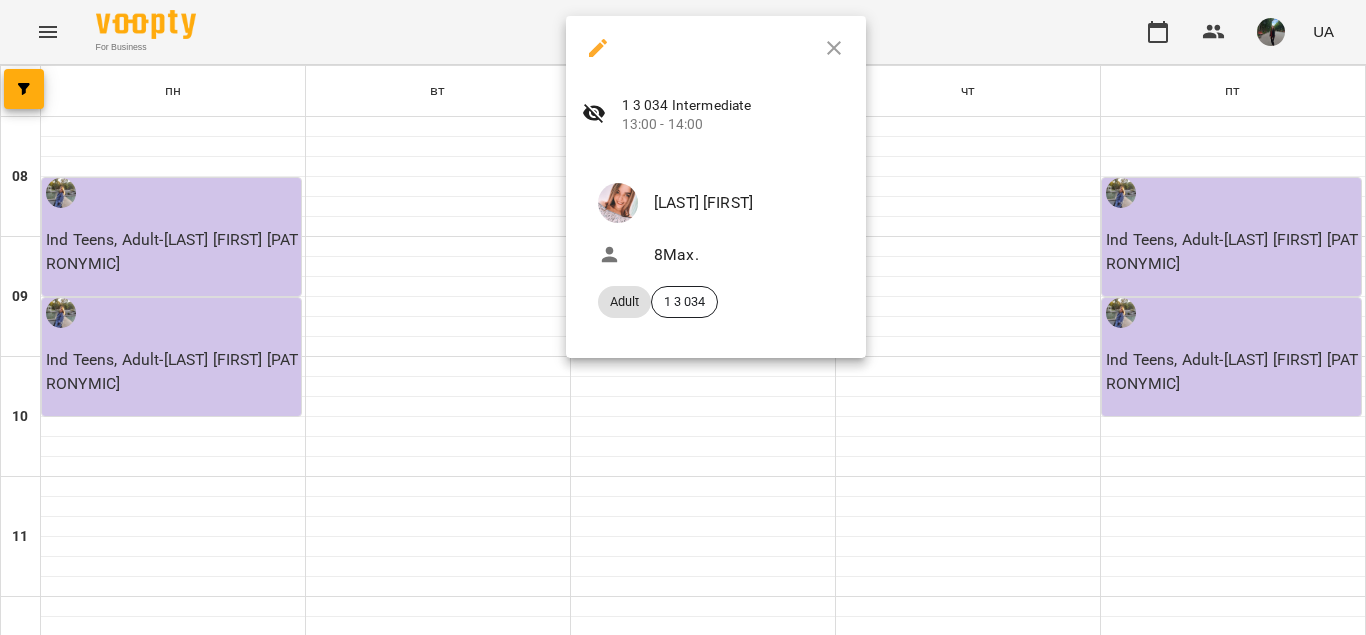 click 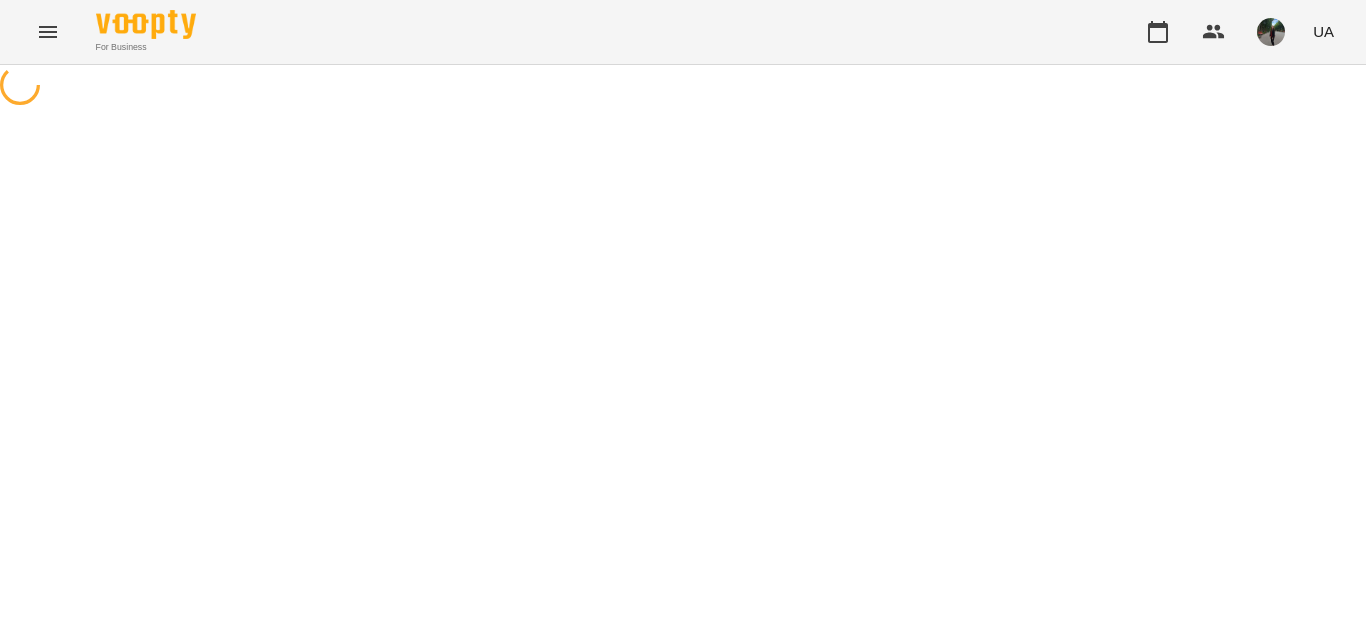 select on "*" 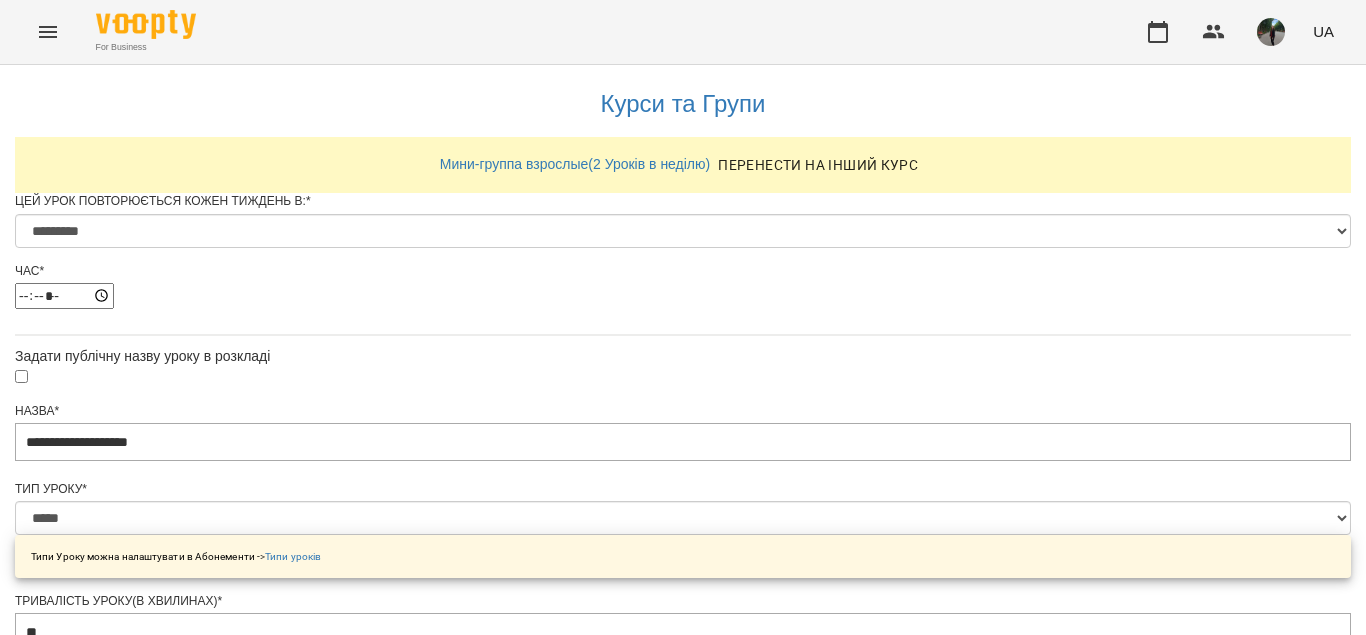 scroll, scrollTop: 400, scrollLeft: 0, axis: vertical 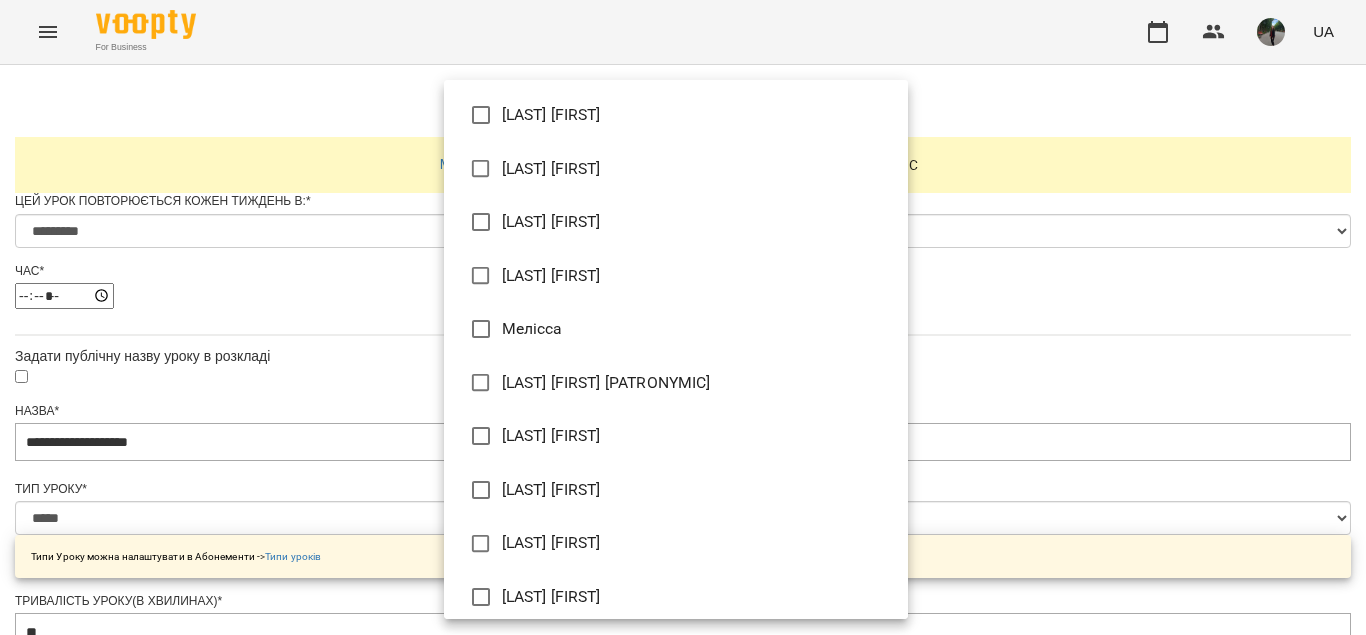 type on "**********" 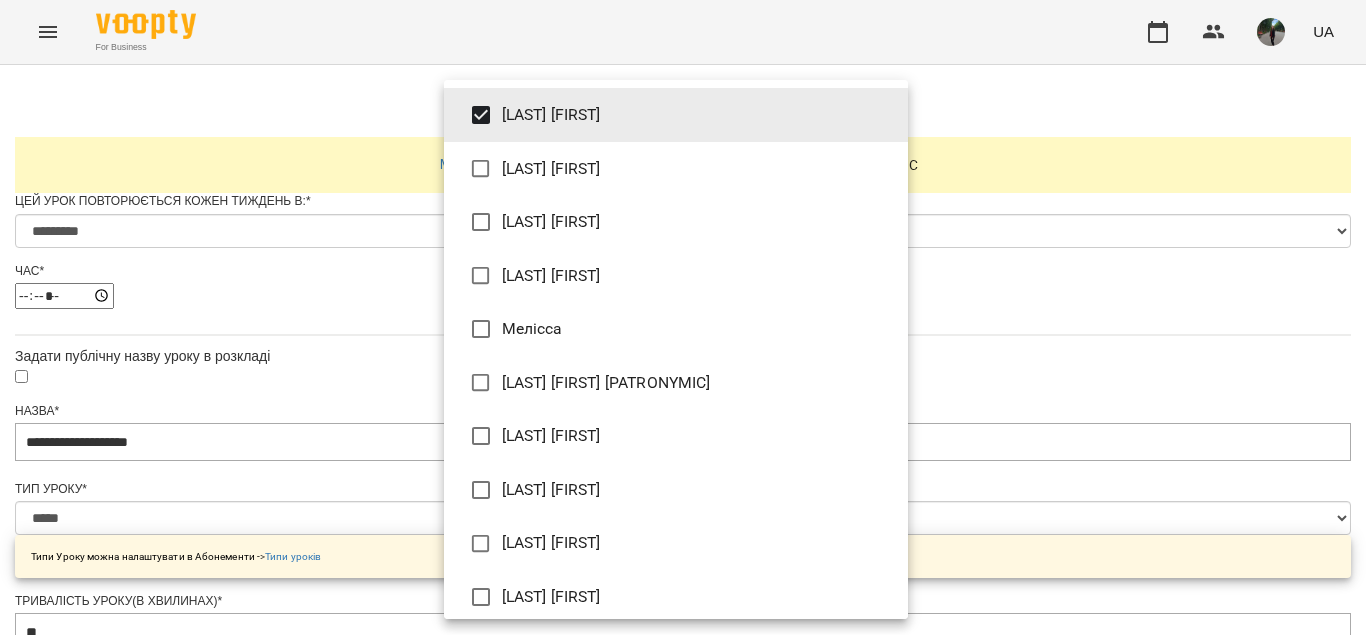click at bounding box center [683, 317] 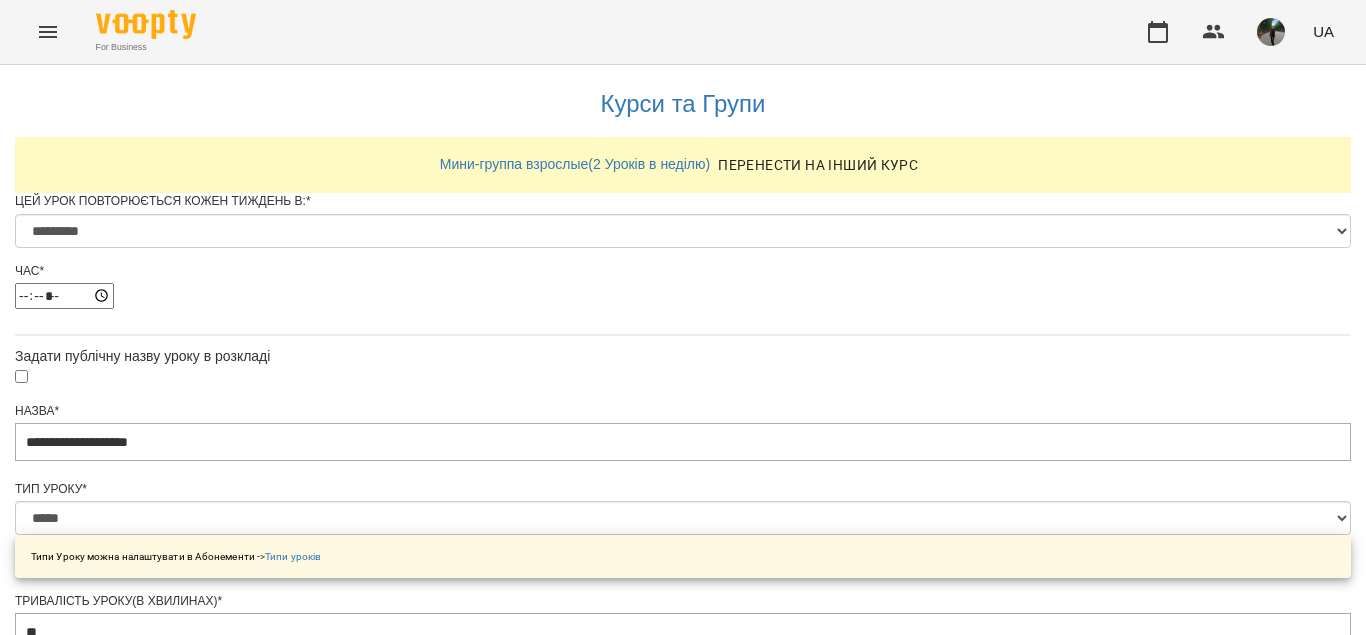 scroll, scrollTop: 1043, scrollLeft: 0, axis: vertical 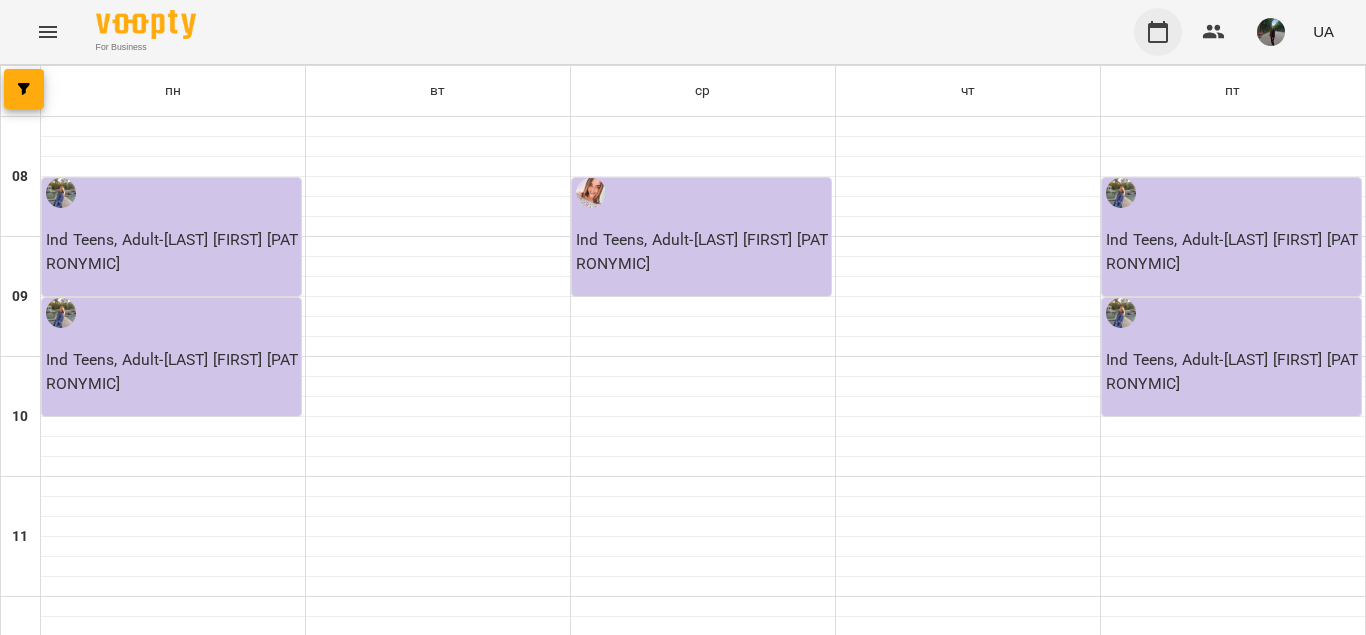 click at bounding box center (1158, 32) 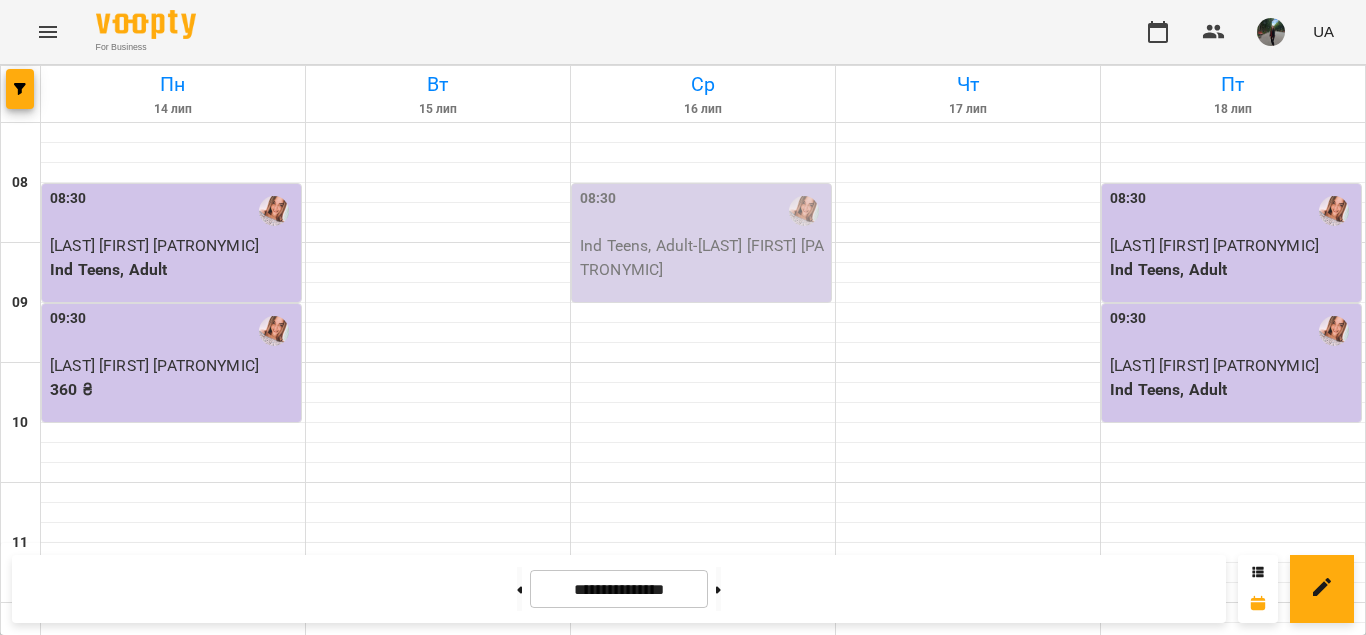 click on "**********" at bounding box center (619, 589) 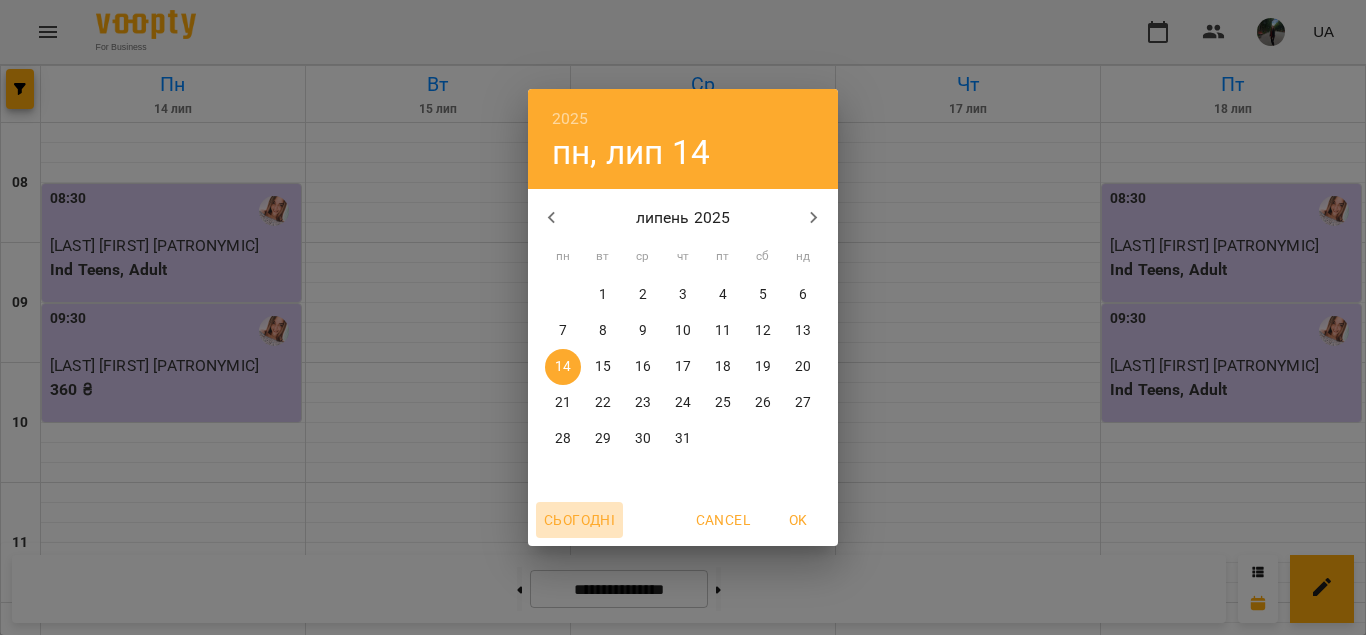 click on "Сьогодні" at bounding box center (579, 520) 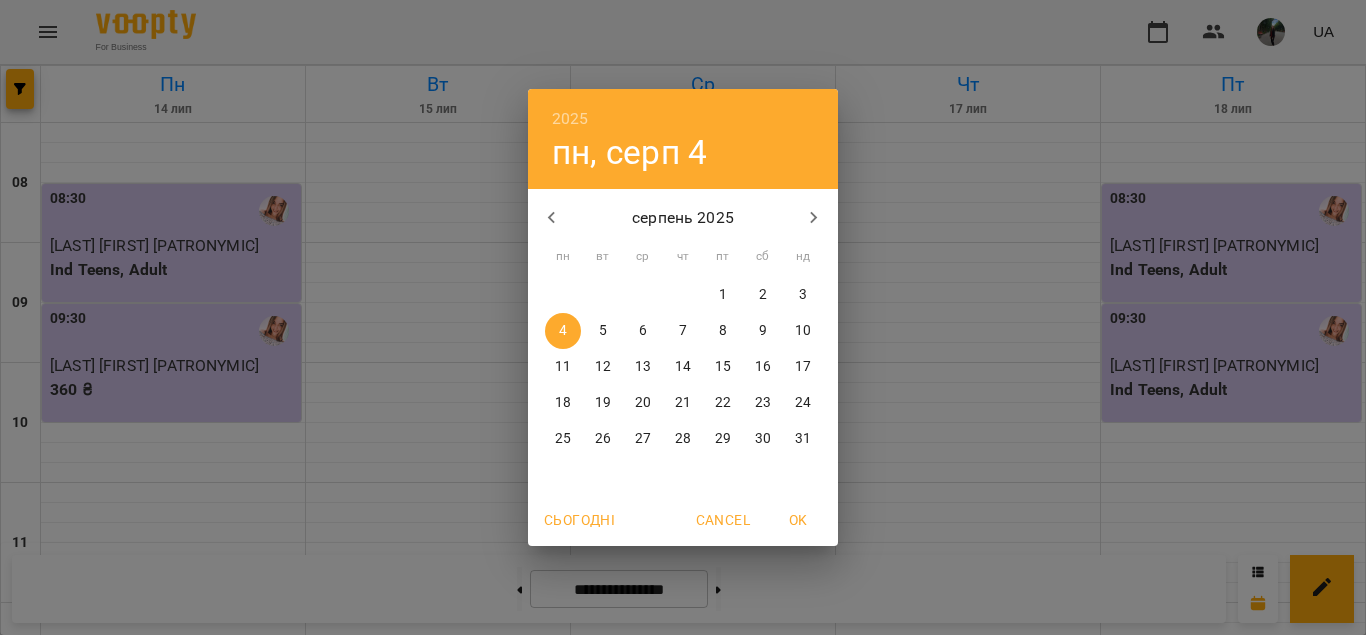 click on "OK" at bounding box center [798, 520] 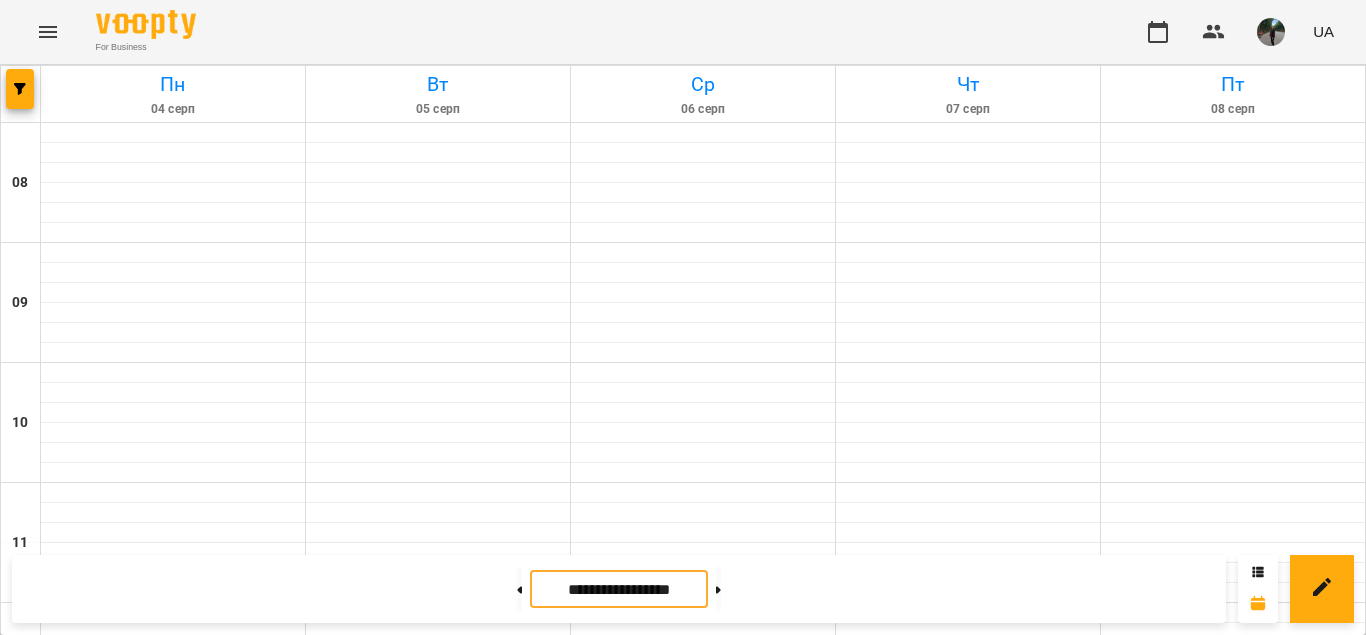 type on "**********" 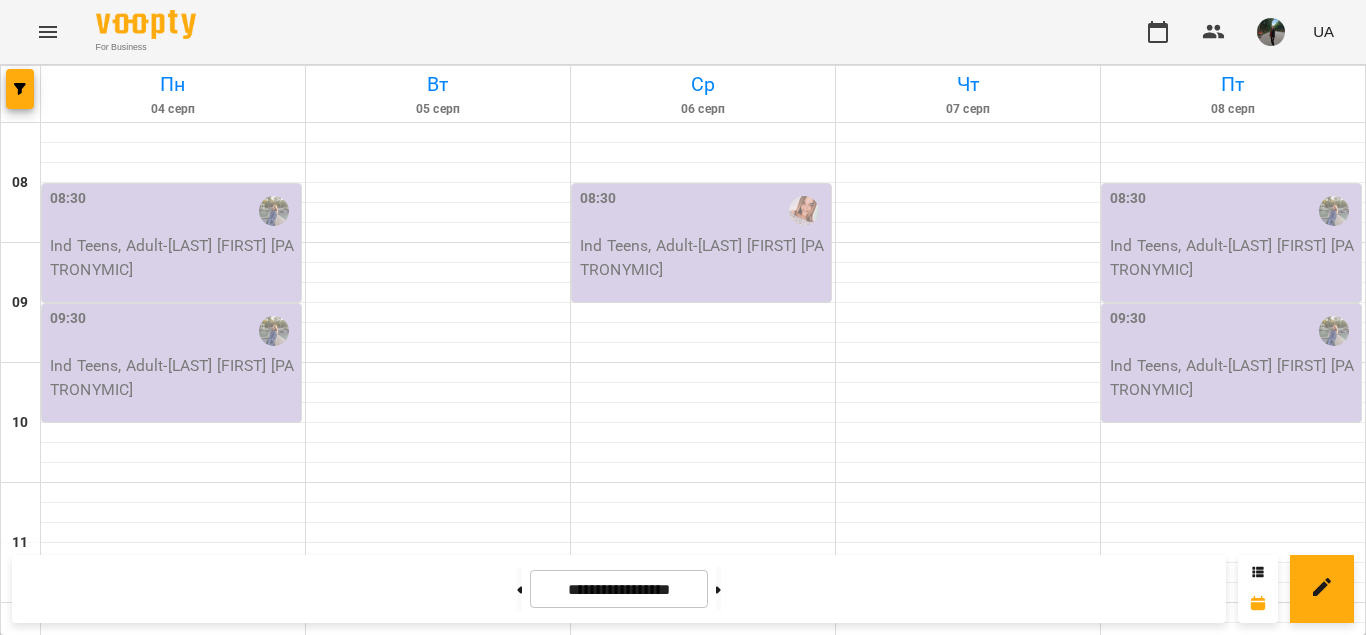 click on "Ind Teens, Adult - [LAST] [FIRST] [PATRONYMIC]" at bounding box center (173, 257) 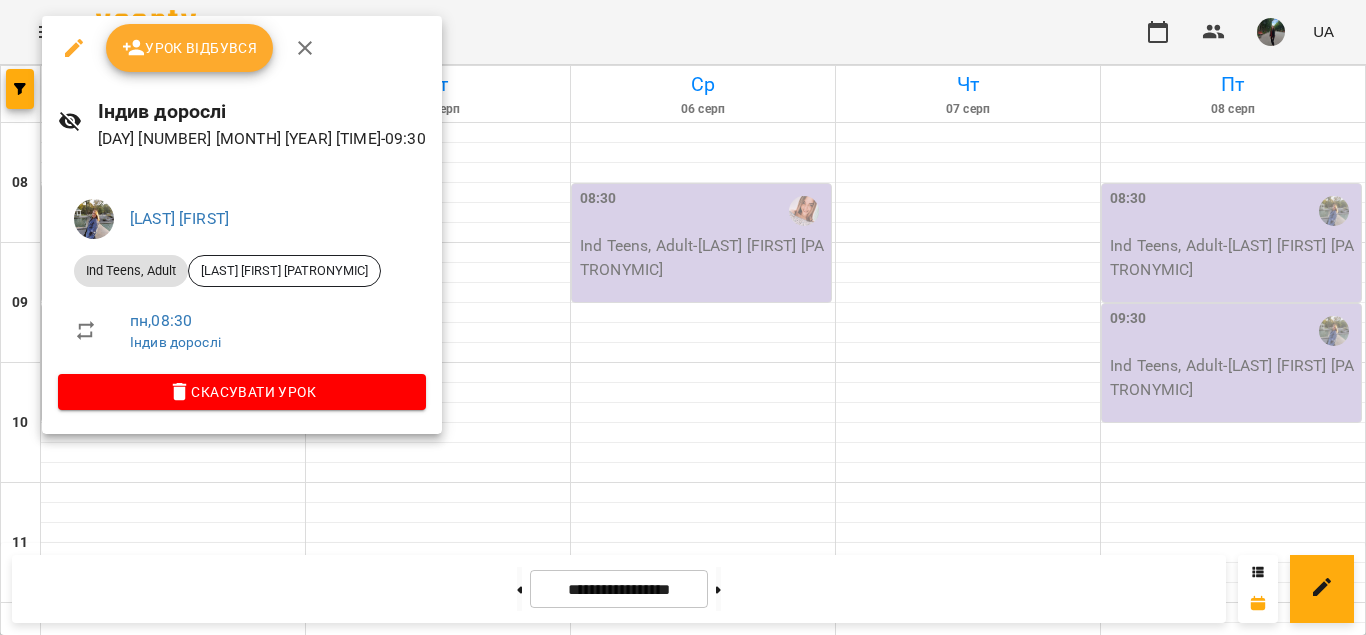 click 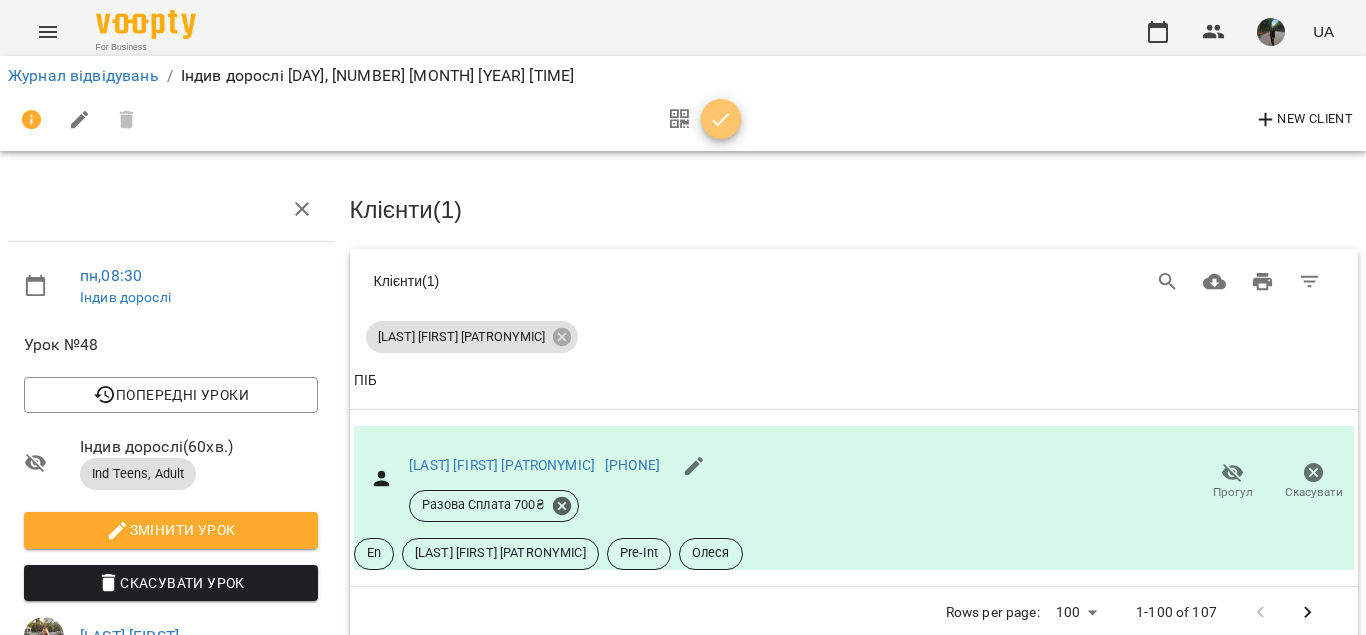 click 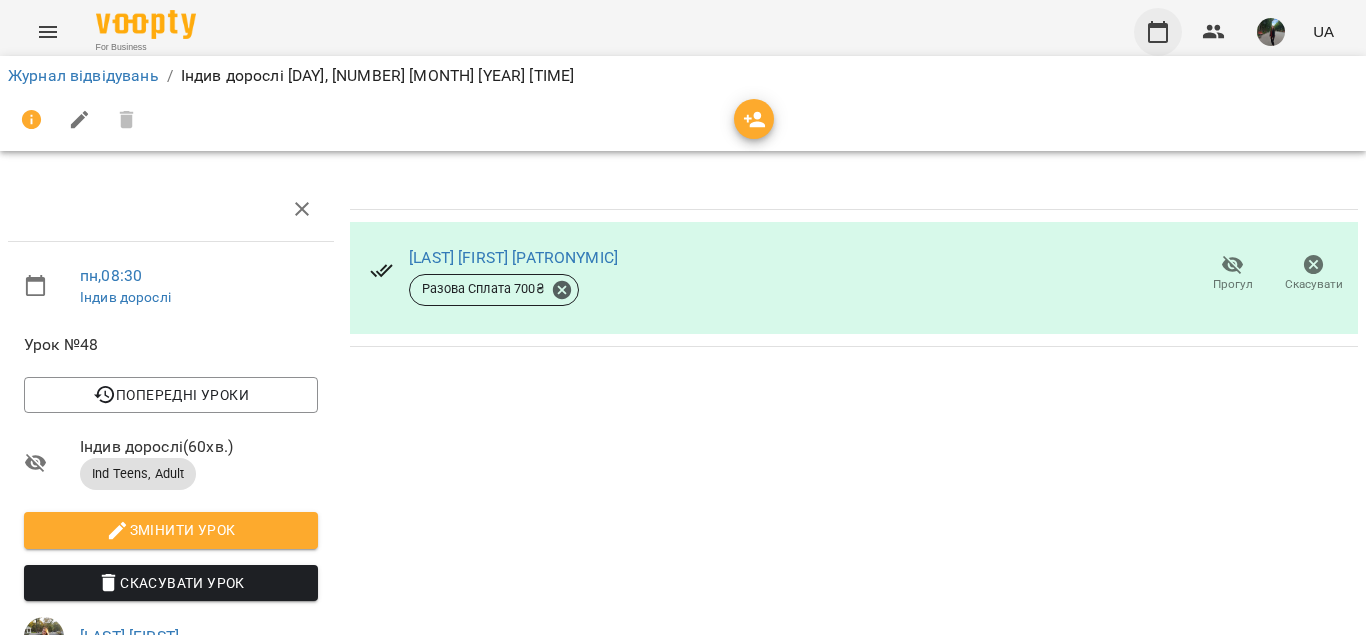 click at bounding box center [1158, 32] 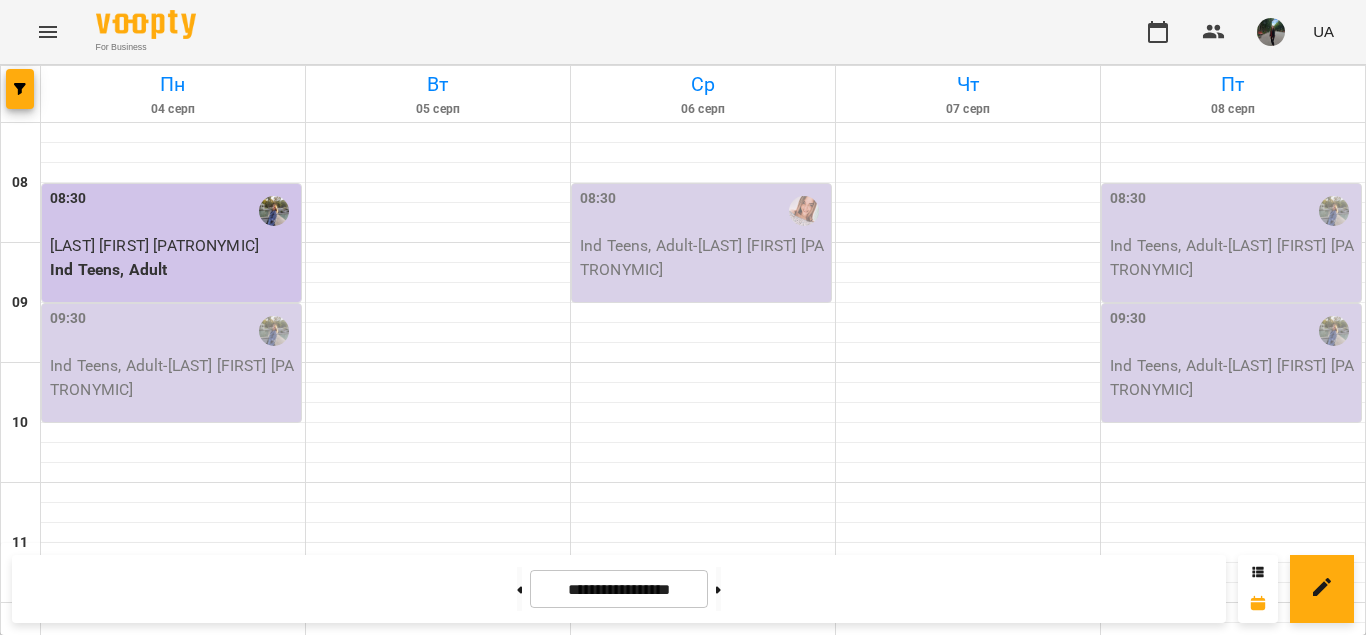 click on "Ind Teens, Adult - [LAST] [FIRST] [PATRONYMIC]" at bounding box center (173, 377) 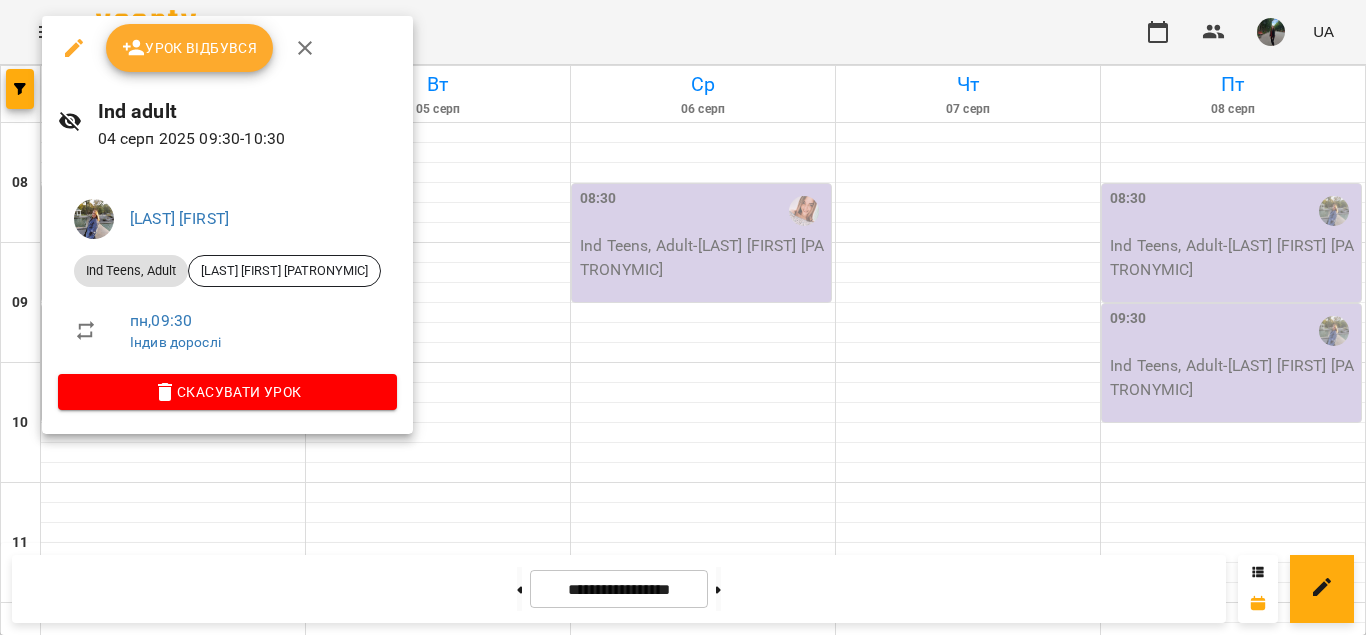click on "Урок відбувся" at bounding box center (190, 48) 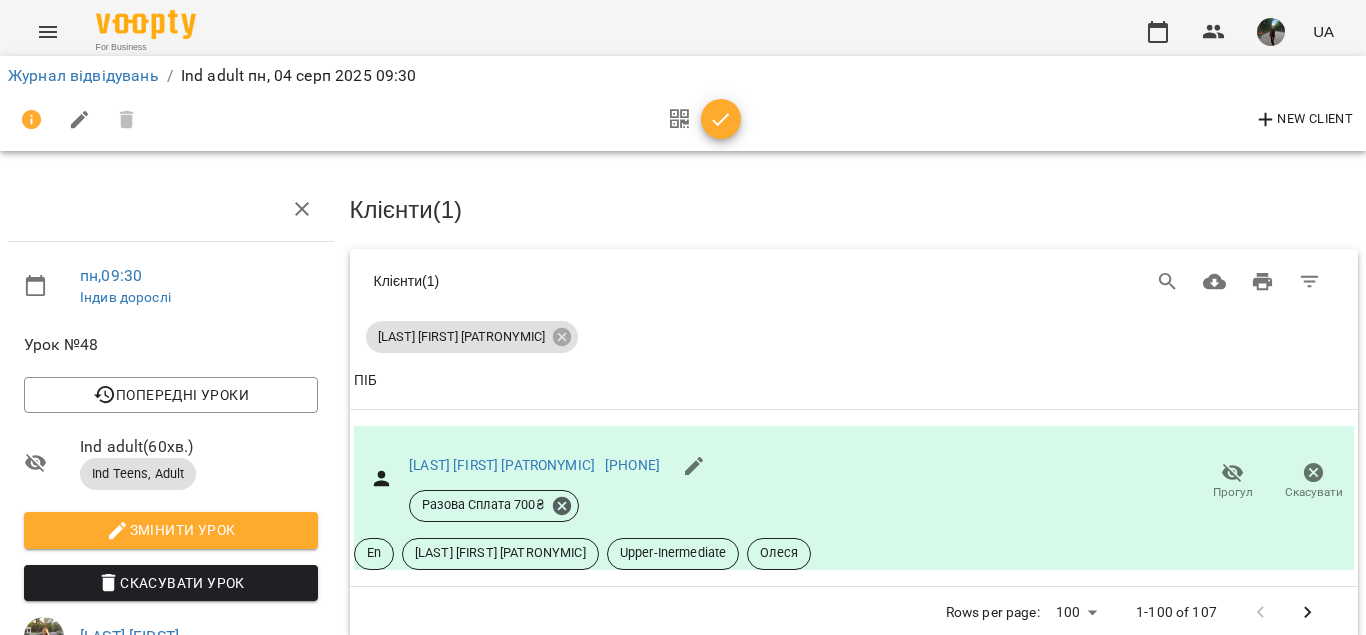 click 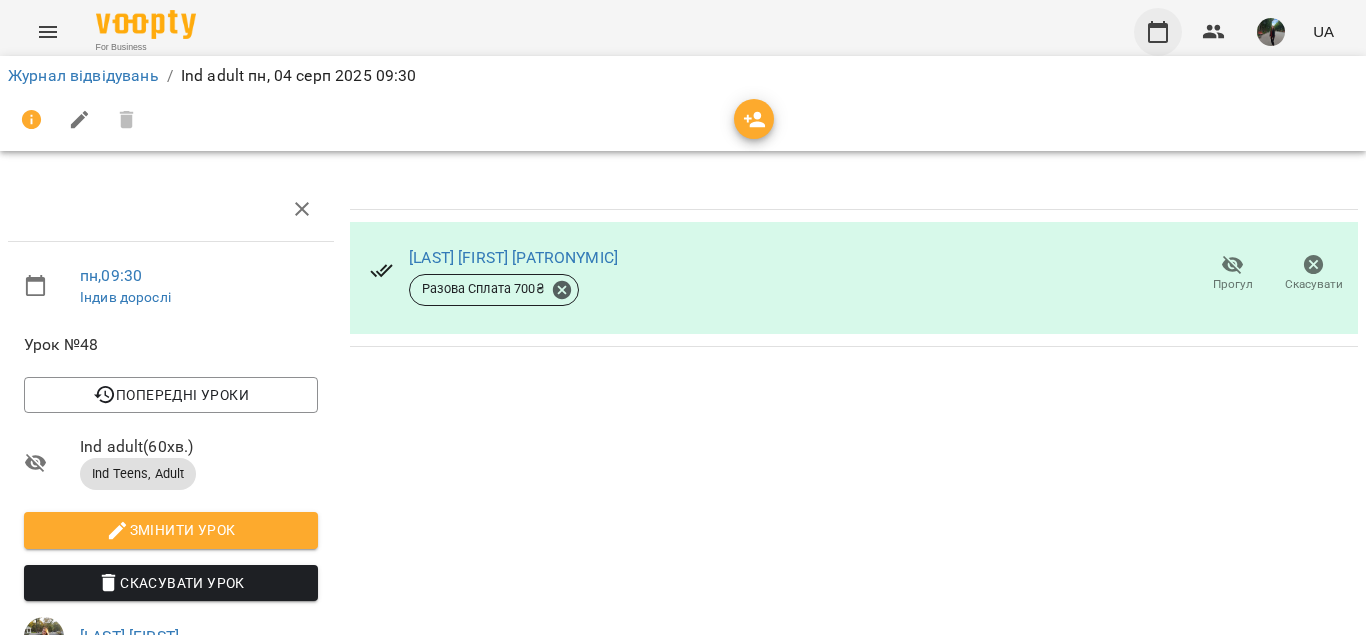 click 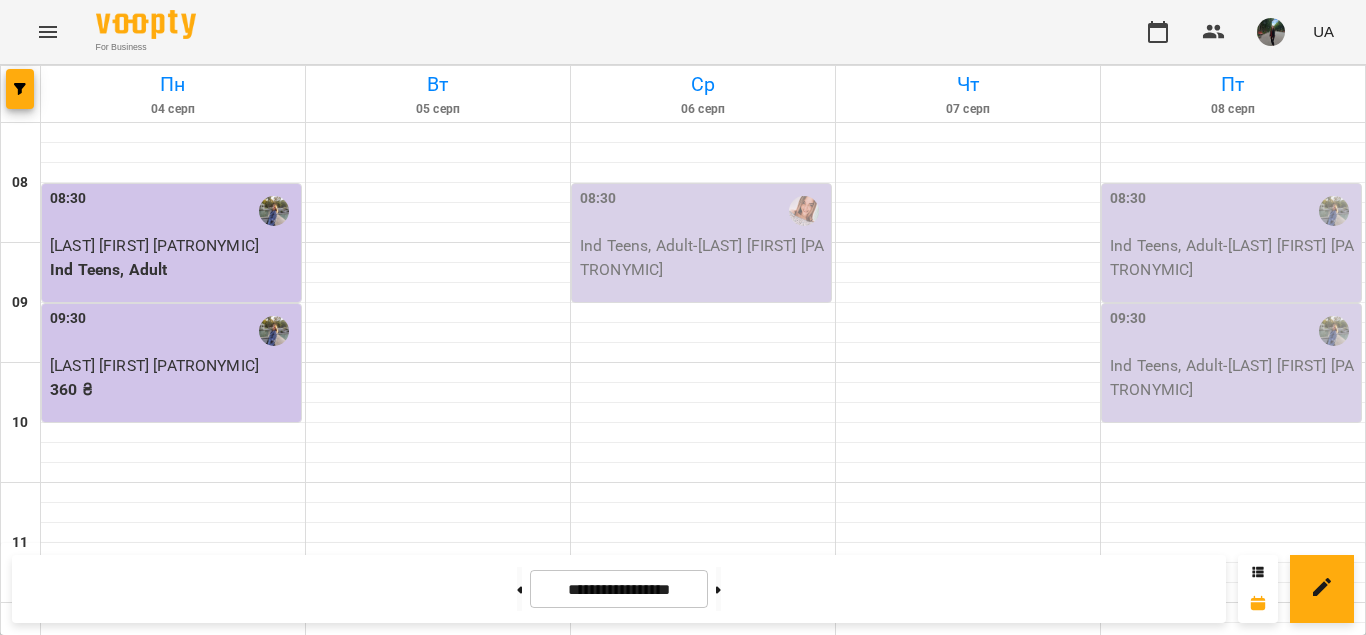 scroll, scrollTop: 400, scrollLeft: 0, axis: vertical 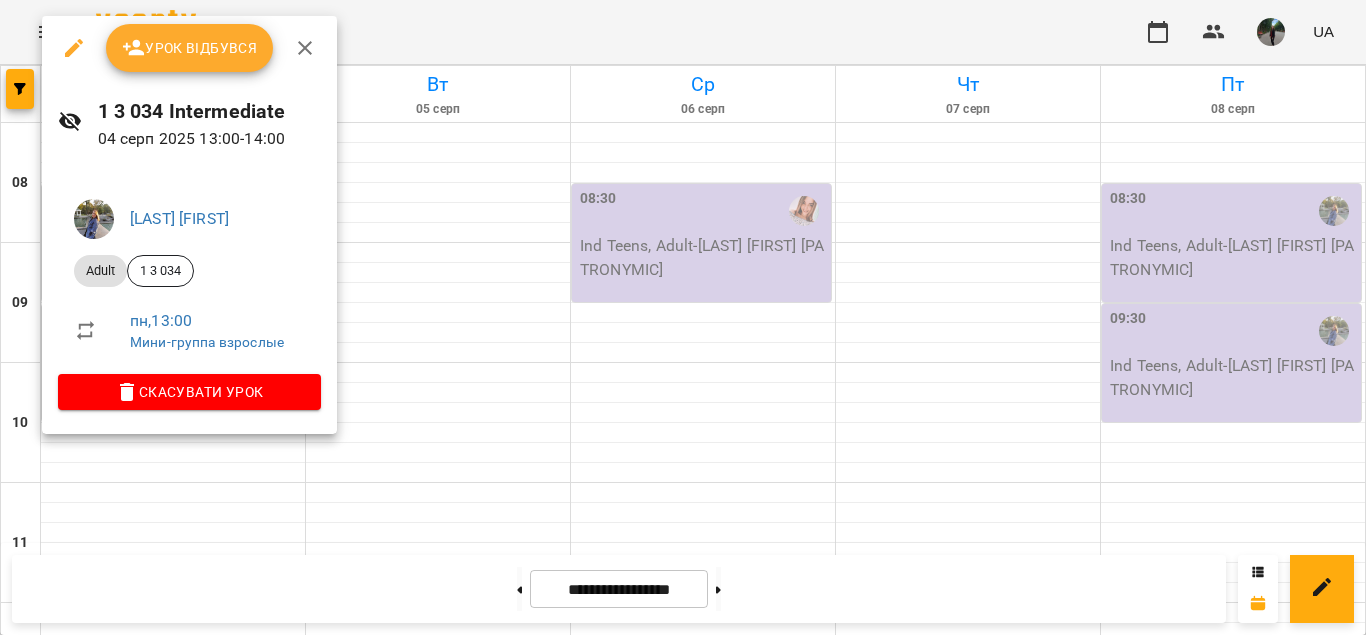 click on "Урок відбувся" at bounding box center (190, 48) 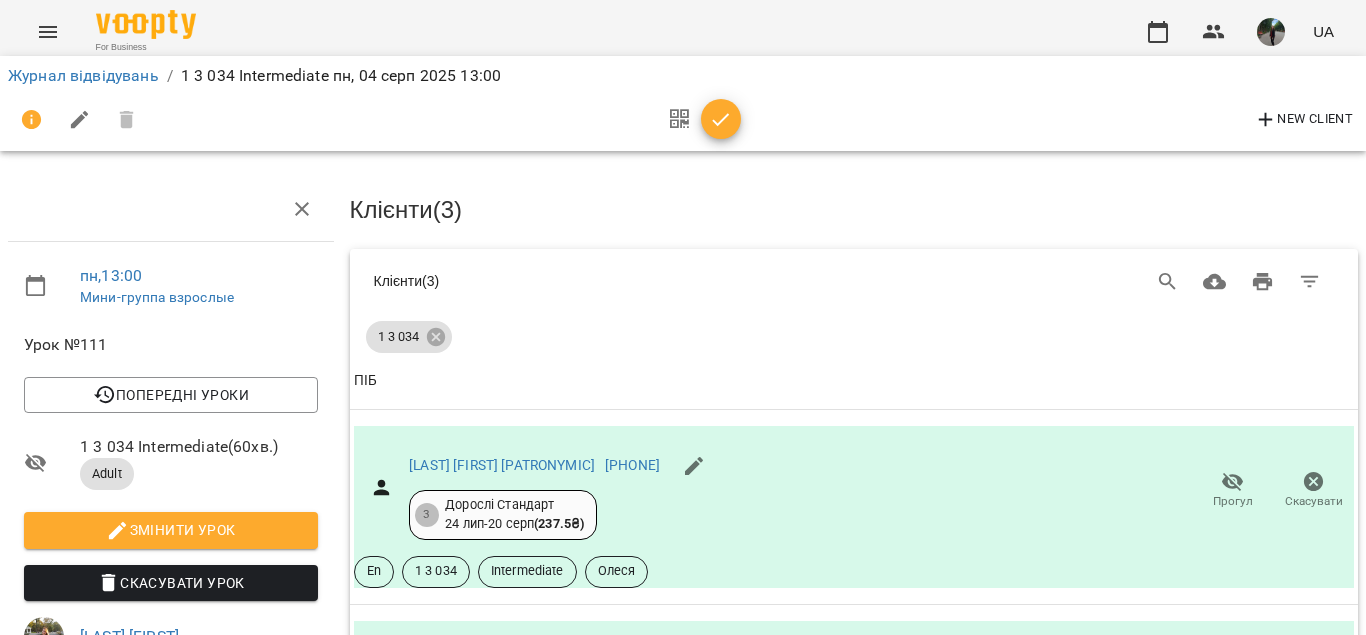 click at bounding box center [721, 119] 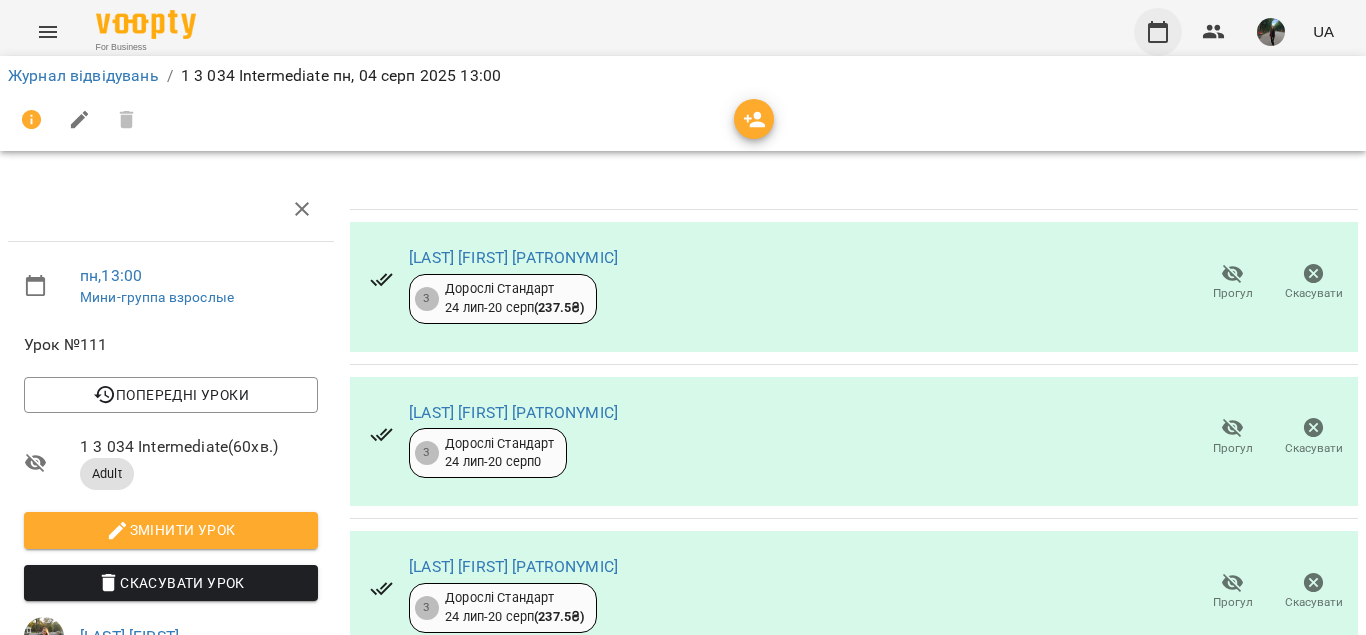 click 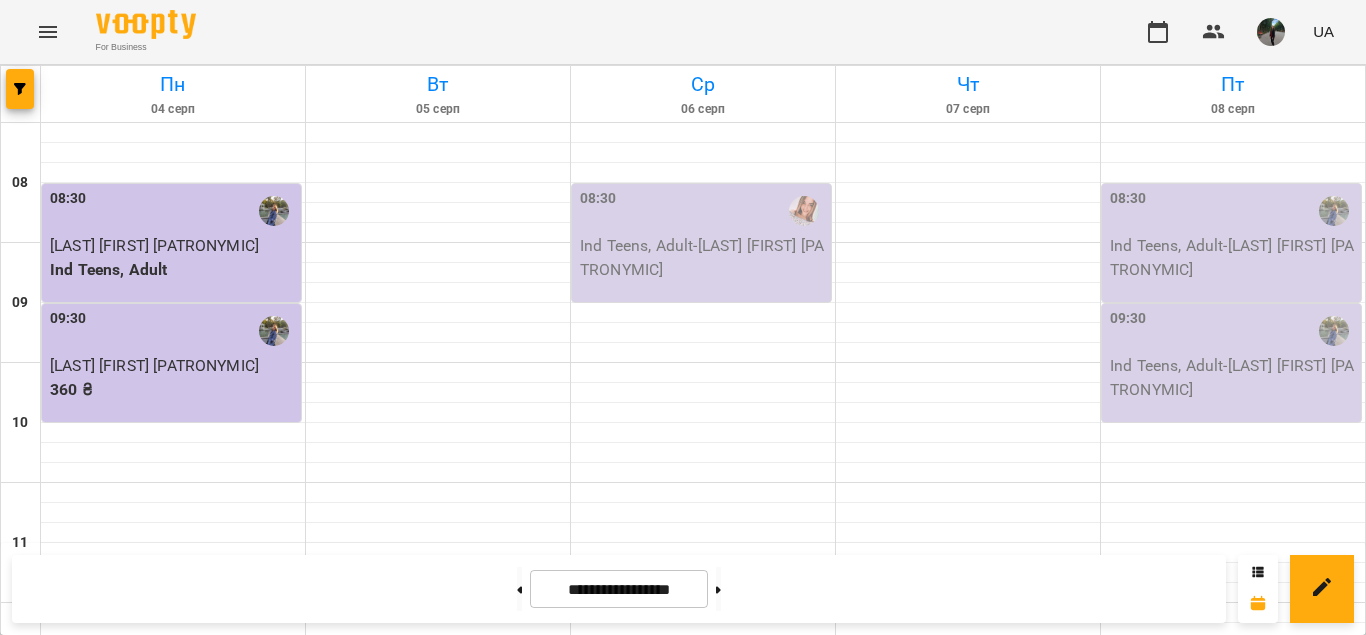 click on "For Business UA" at bounding box center [683, 32] 